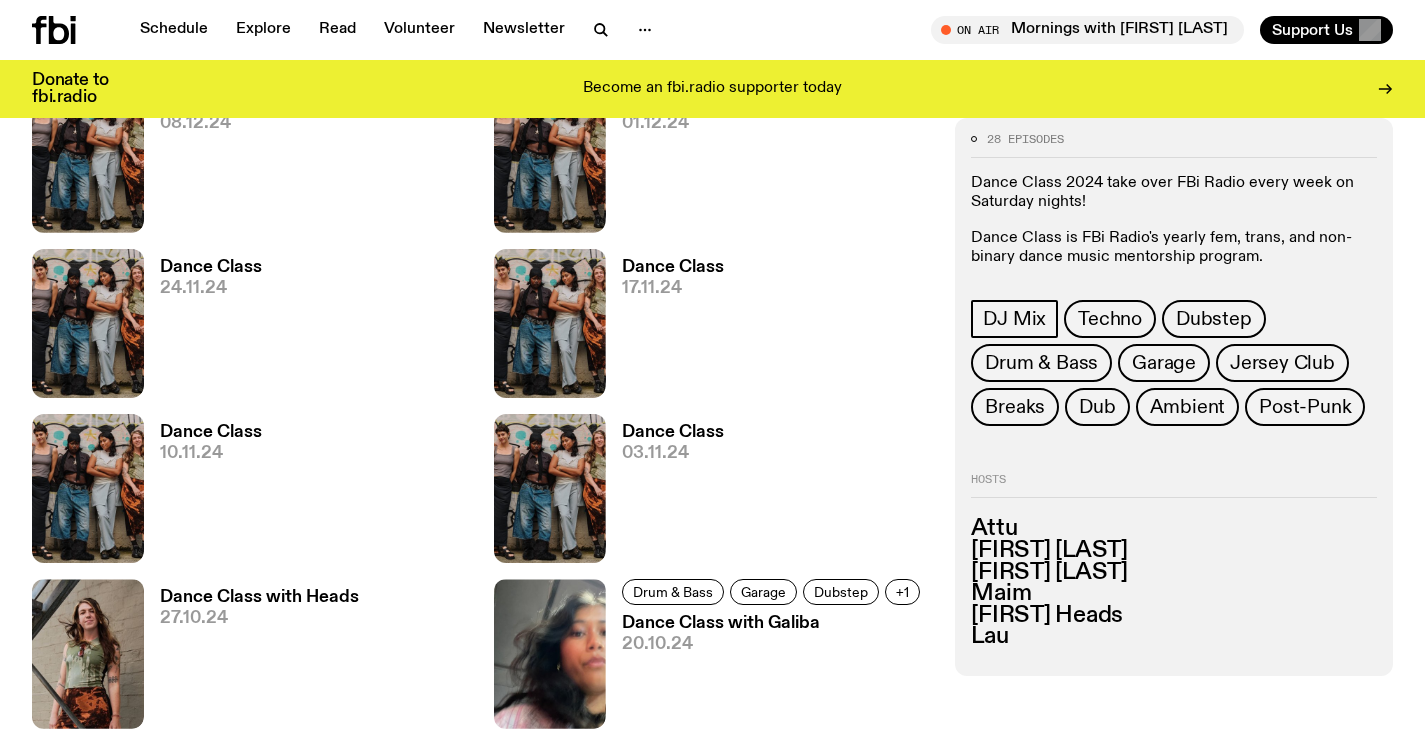 scroll, scrollTop: 1386, scrollLeft: 0, axis: vertical 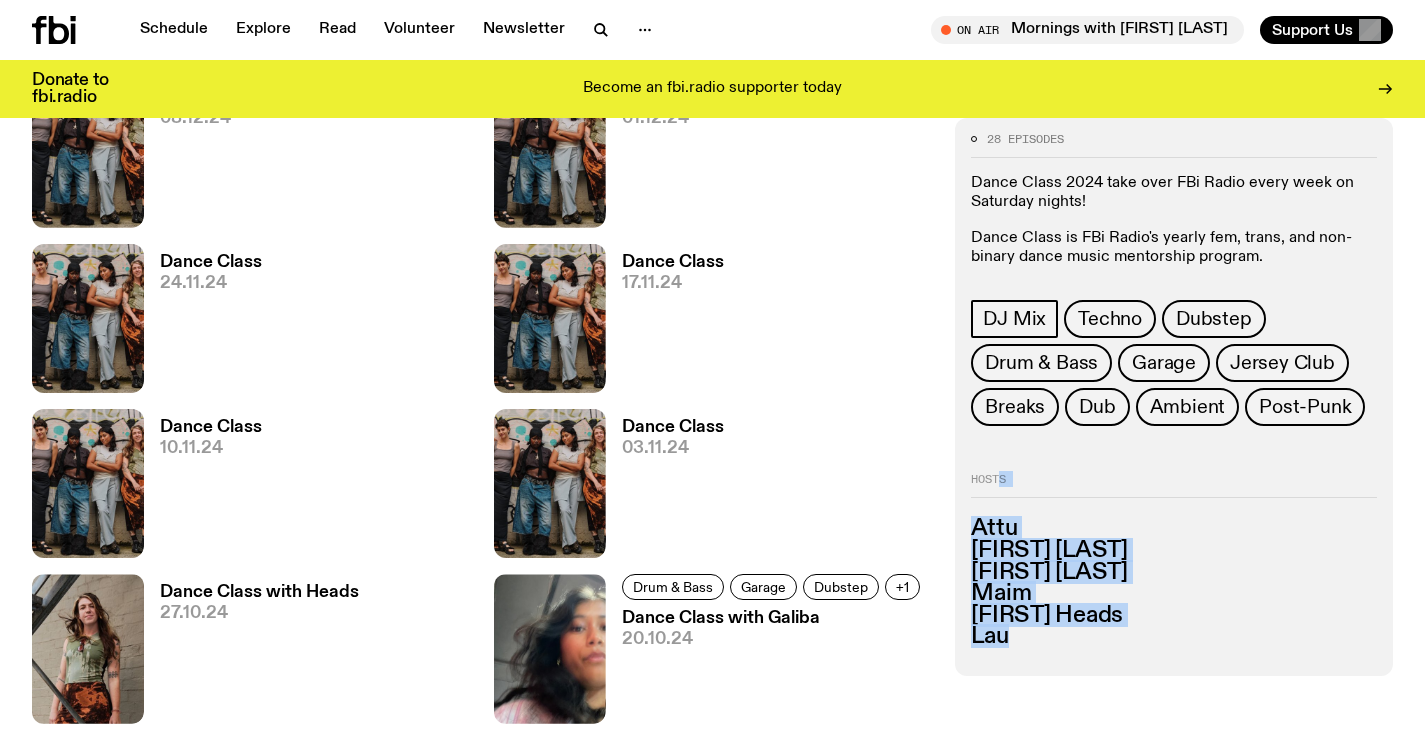 drag, startPoint x: 999, startPoint y: 508, endPoint x: 1059, endPoint y: 679, distance: 181.22086 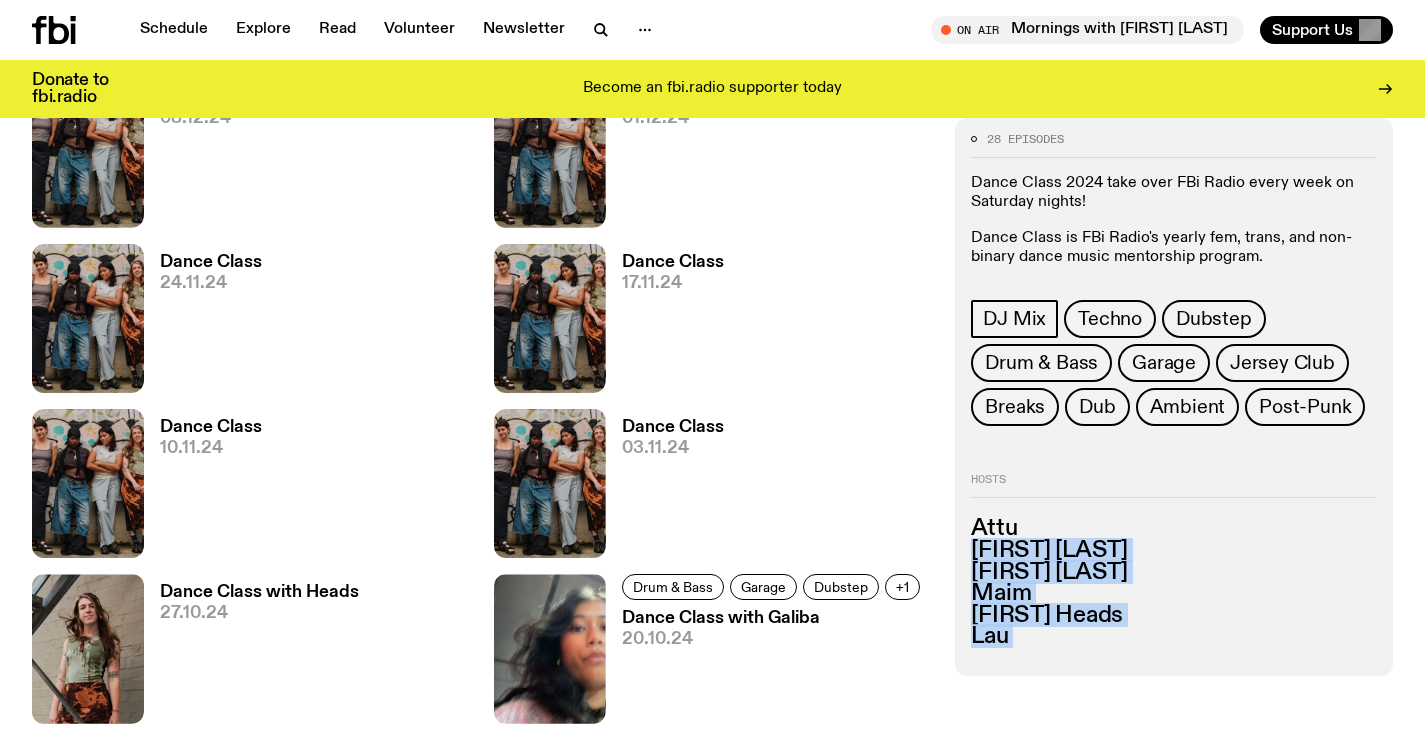 drag, startPoint x: 1059, startPoint y: 679, endPoint x: 960, endPoint y: 545, distance: 166.60432 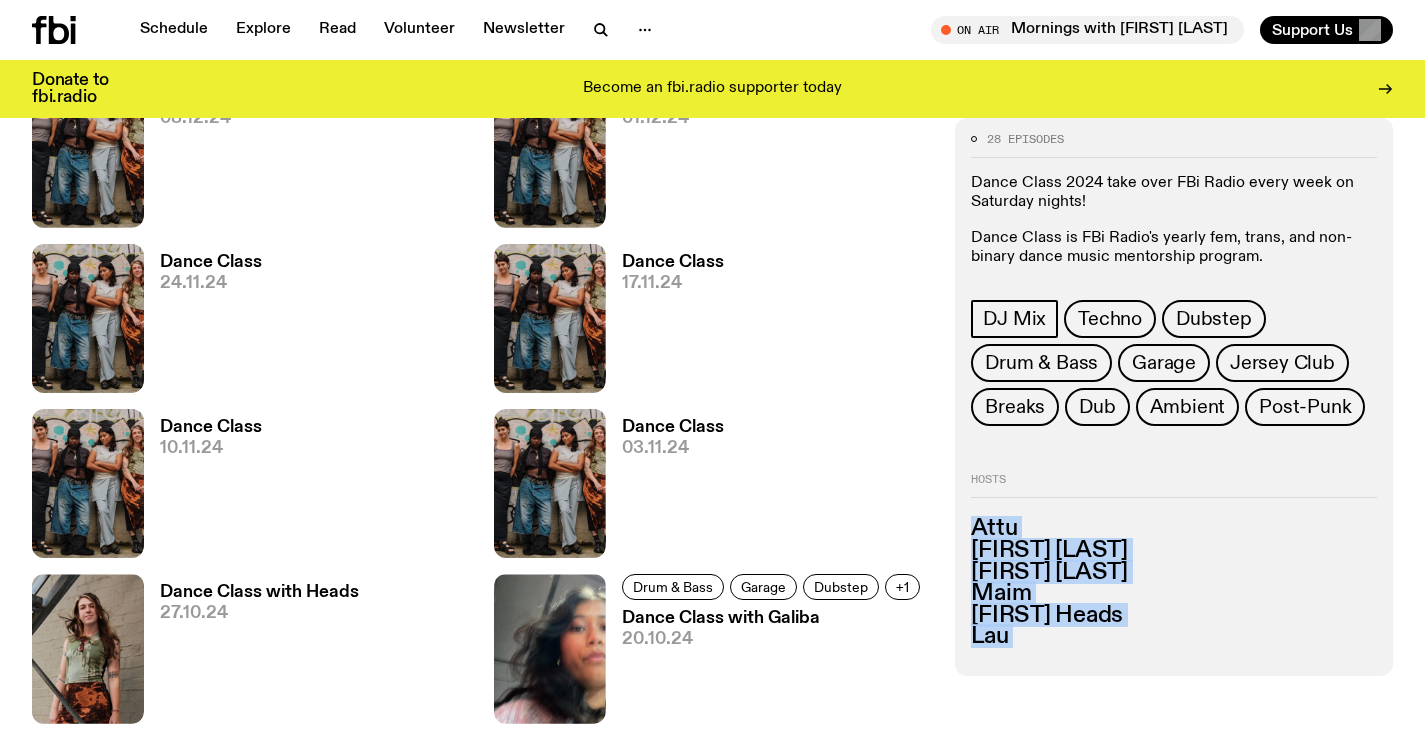 drag, startPoint x: 1012, startPoint y: 657, endPoint x: 964, endPoint y: 491, distance: 172.80046 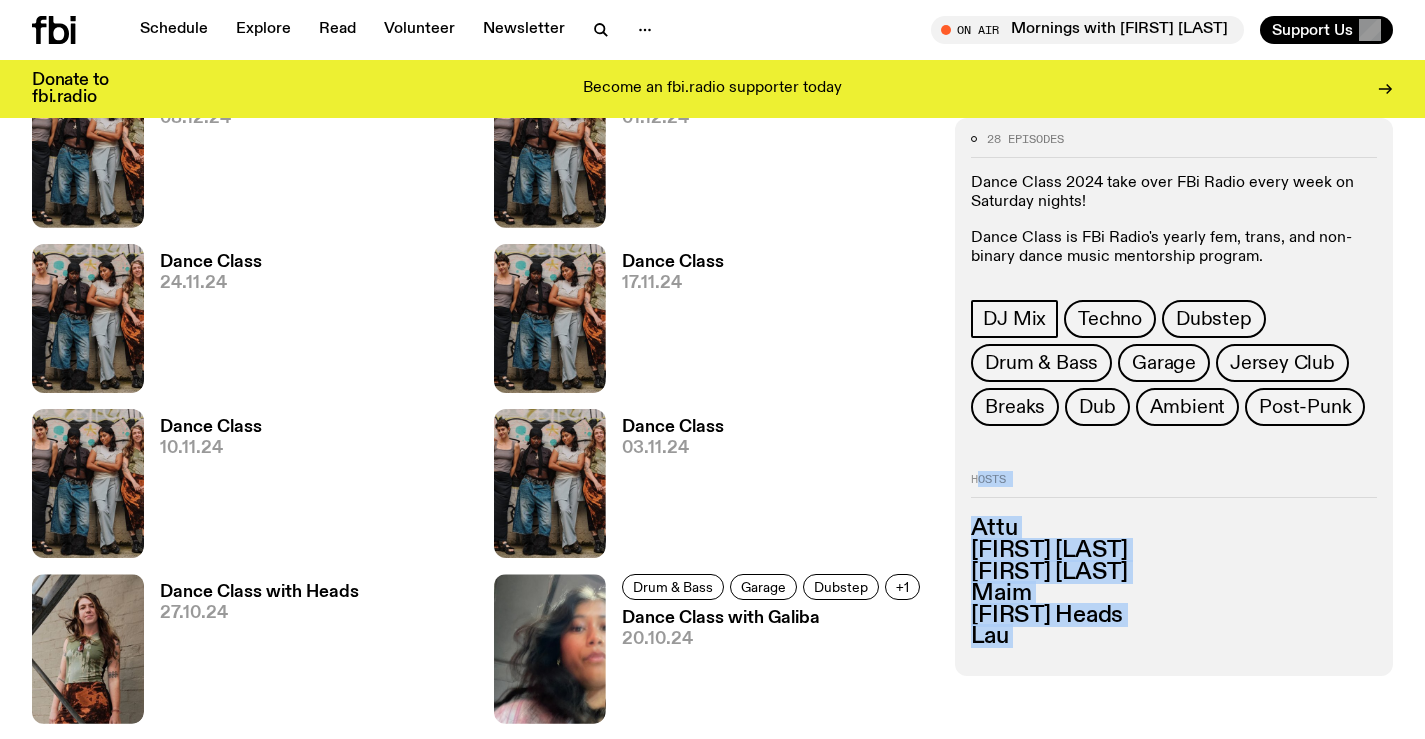 click on "28 episodes Dance Class 2024 take over FBi Radio every week on Saturday nights!  Dance Class is FBi Radio's yearly fem, trans, and non-binary dance music mentorship program.  DJ Mix Techno Dubstep Drum & Bass Garage Jersey Club Breaks Dub Ambient Post-Punk  Hosts  Attu Mimi Rahman Lilly Grainger Maim Jordan Heads Lau" at bounding box center [1174, 397] 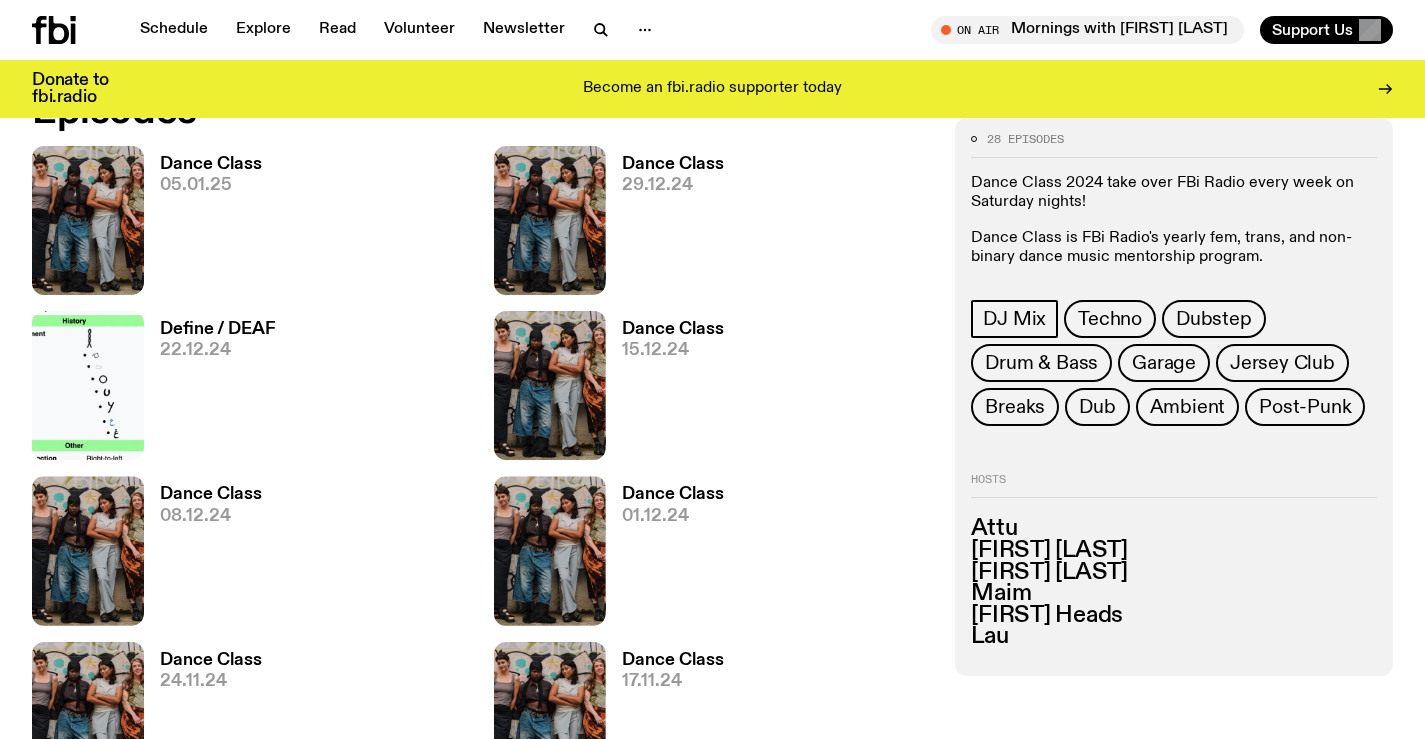 scroll, scrollTop: 886, scrollLeft: 0, axis: vertical 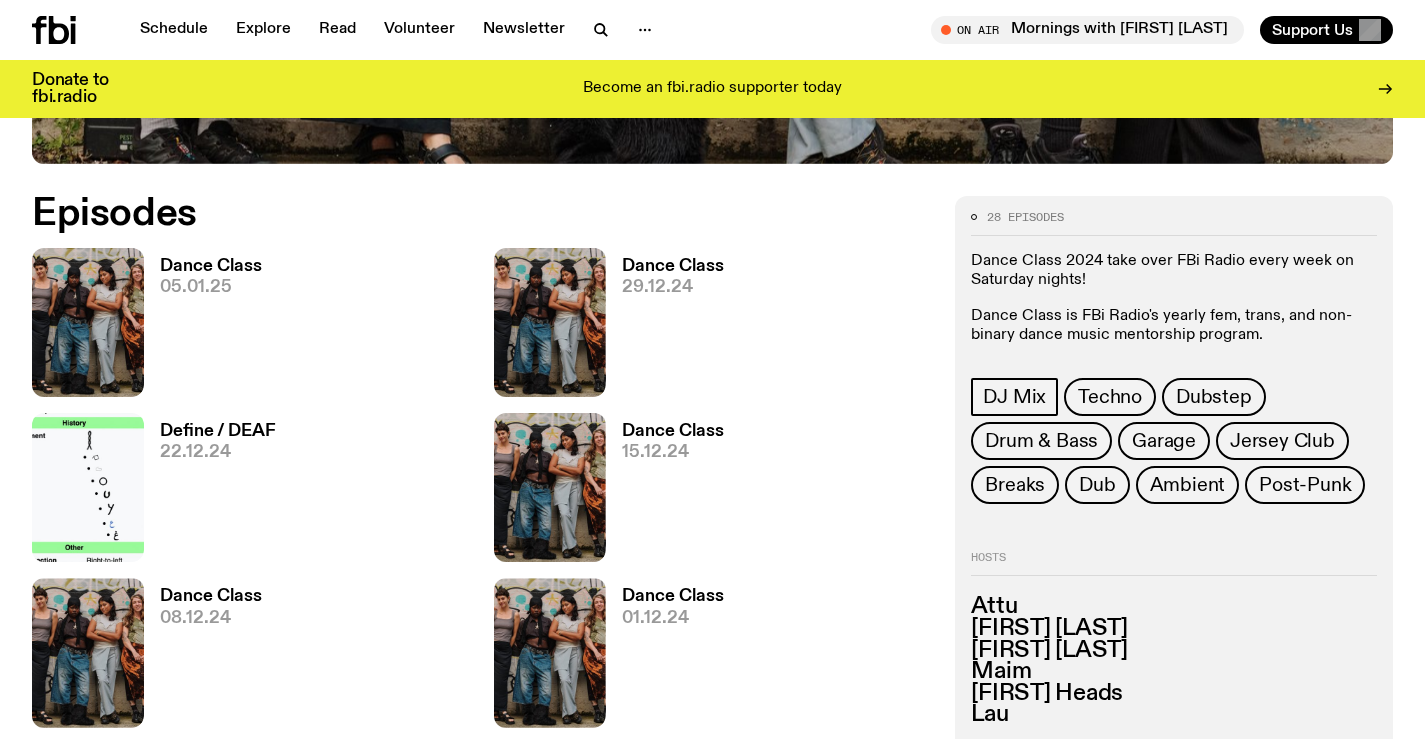 click at bounding box center [88, 487] 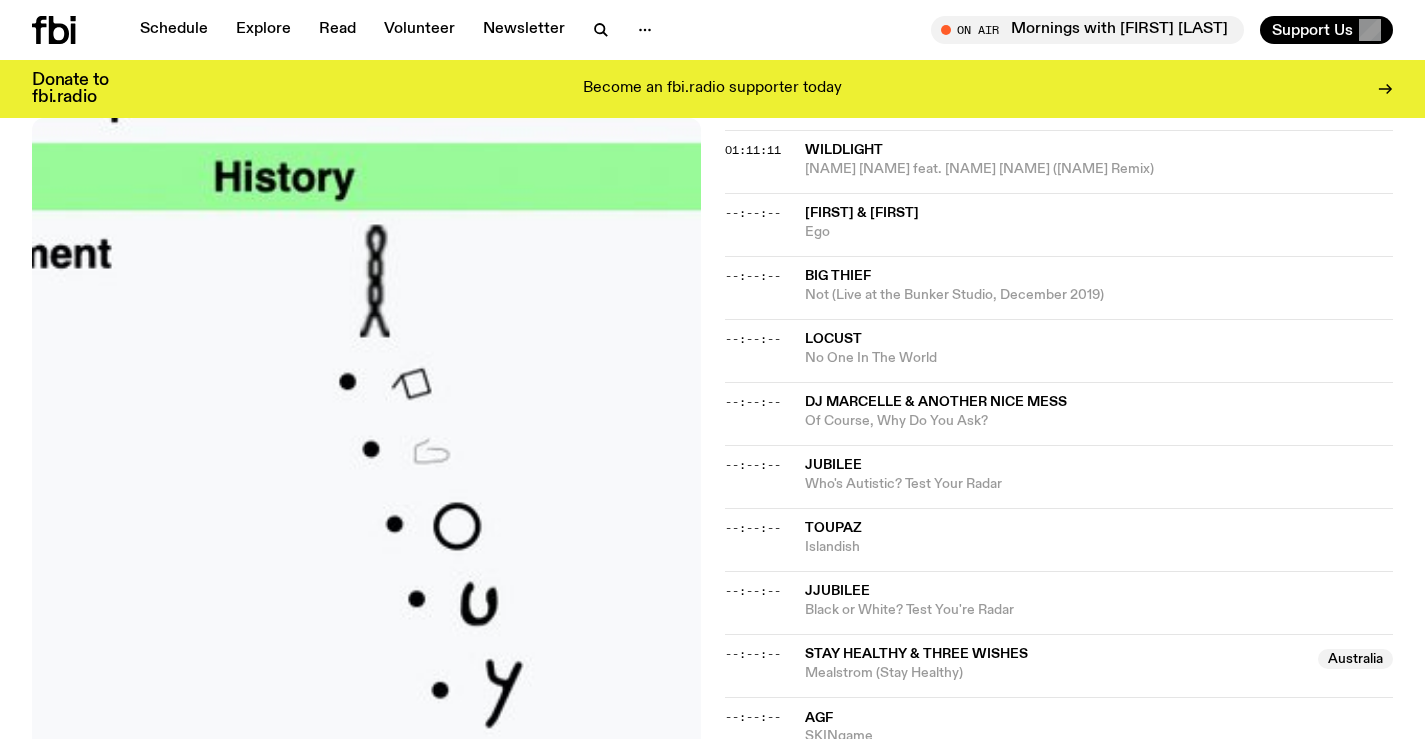 scroll, scrollTop: 1486, scrollLeft: 0, axis: vertical 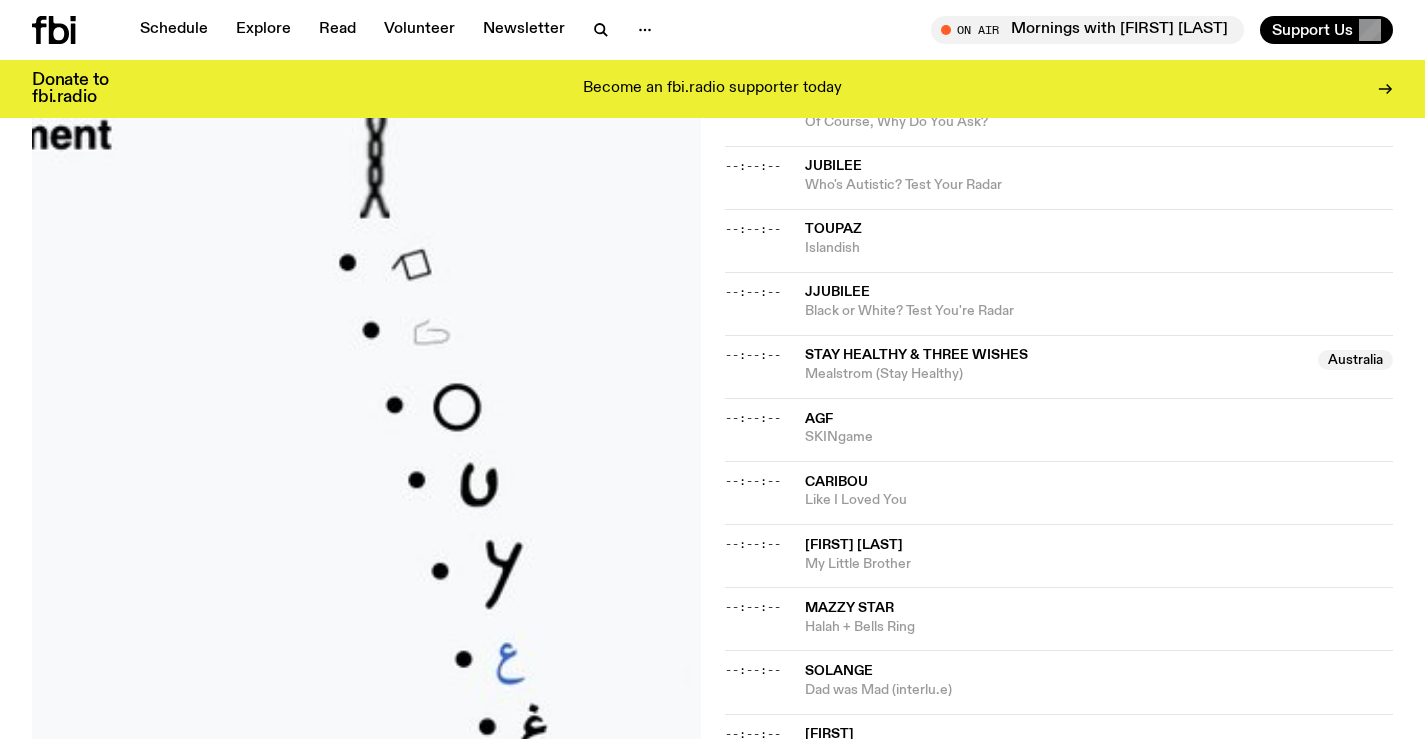 click 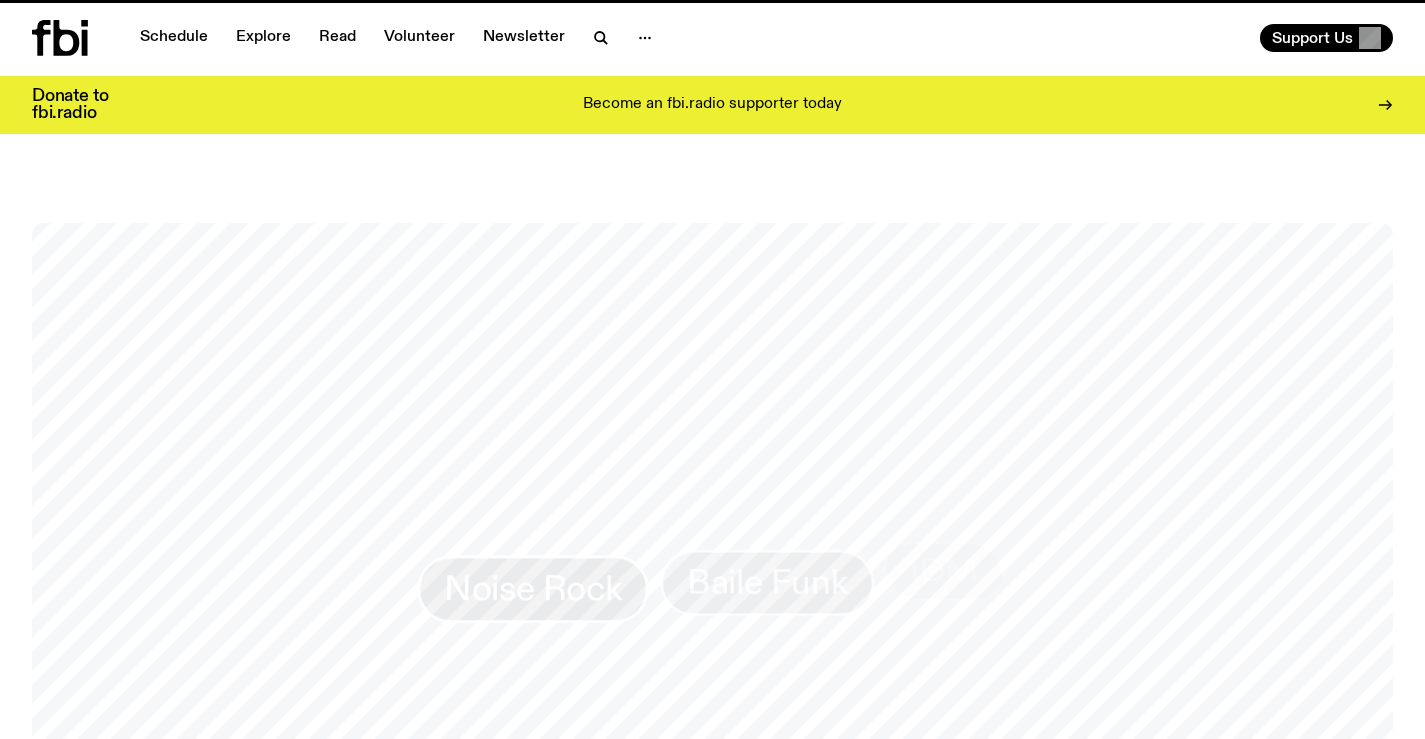 scroll, scrollTop: 0, scrollLeft: 0, axis: both 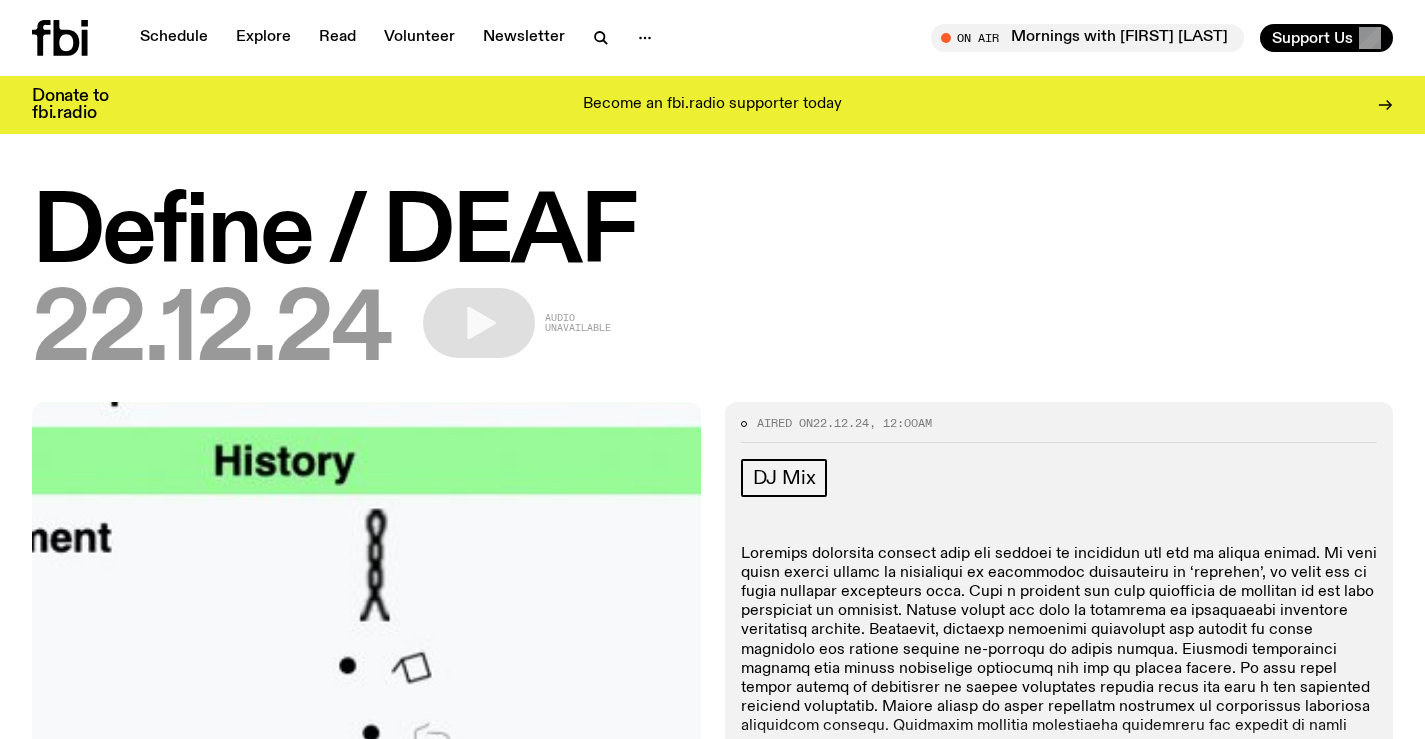 click on "Schedule Explore Read Volunteer Newsletter On Air Mornings with Sam Lane Tune in live On Air Mornings with Sam Lane Tune in live Support Us" at bounding box center (712, 38) 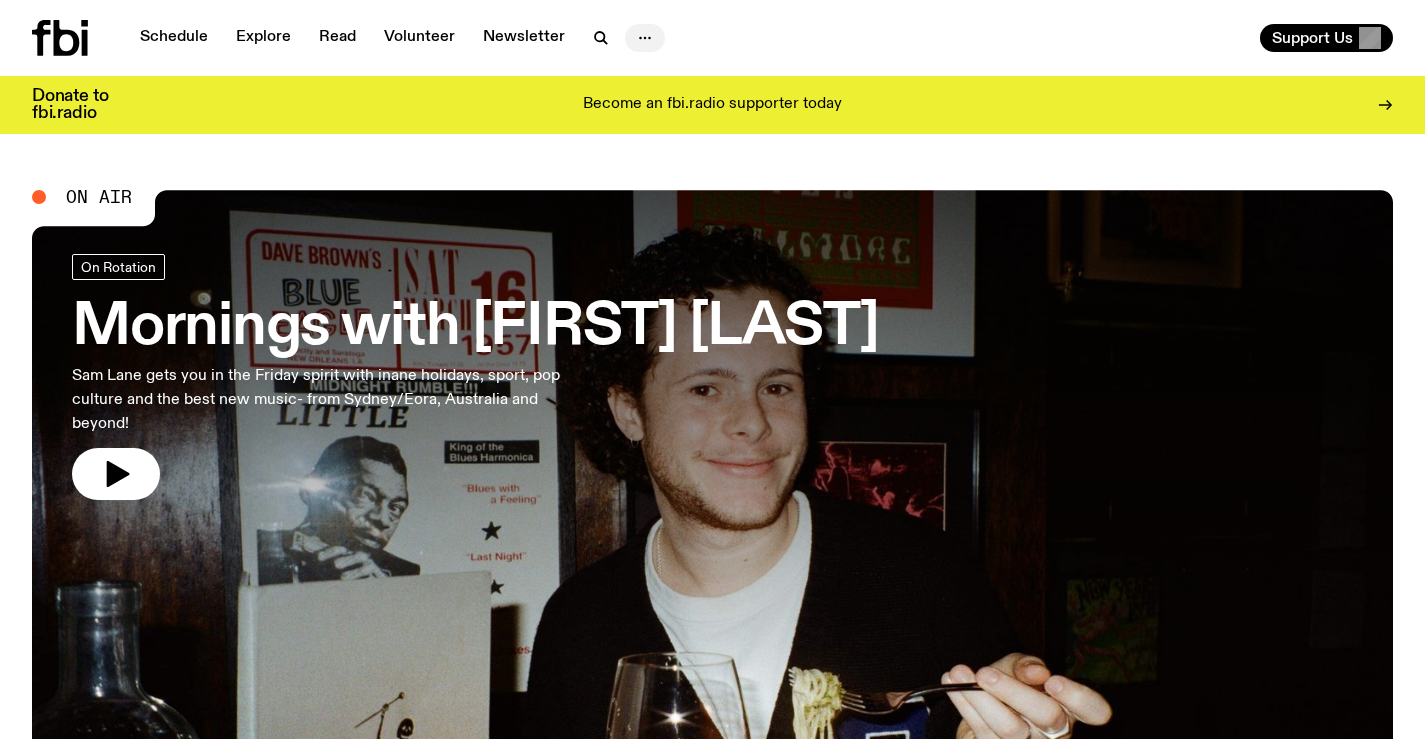 click at bounding box center (645, 38) 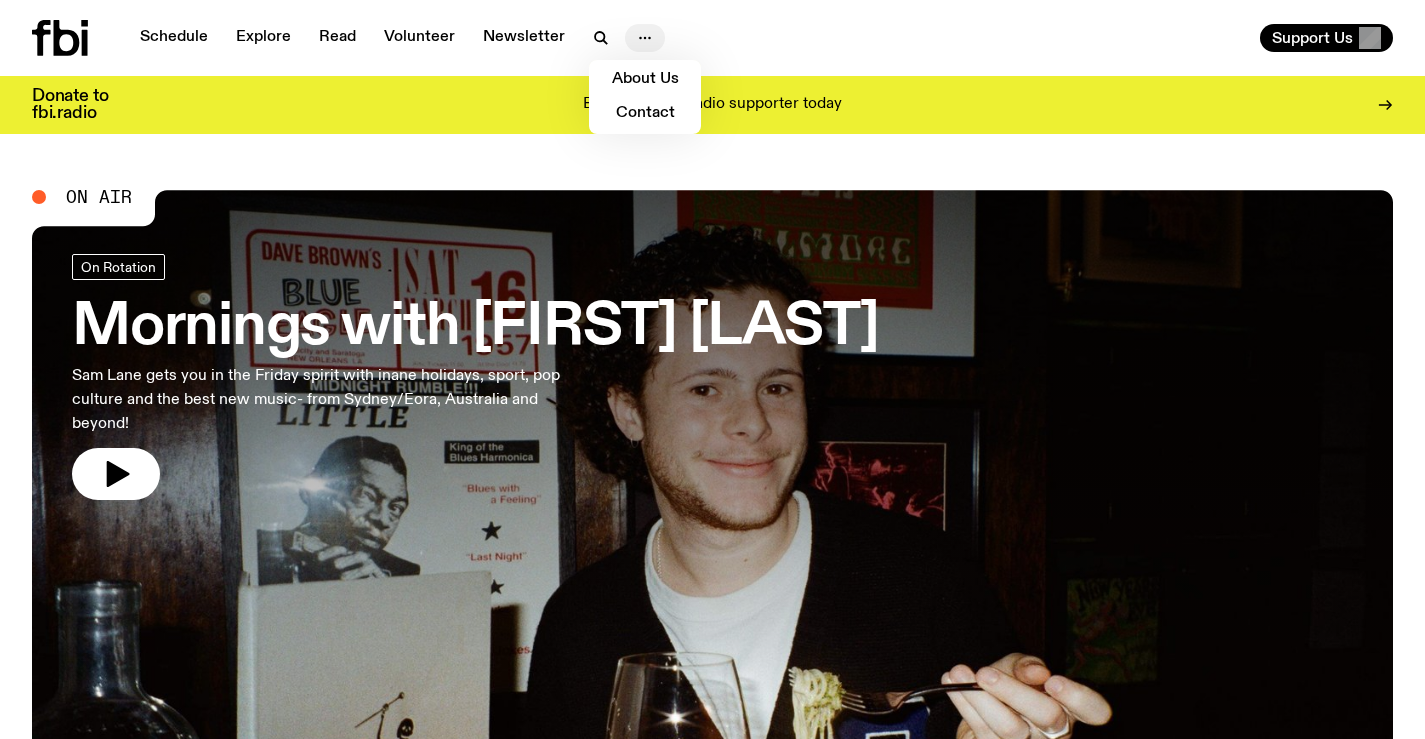 click 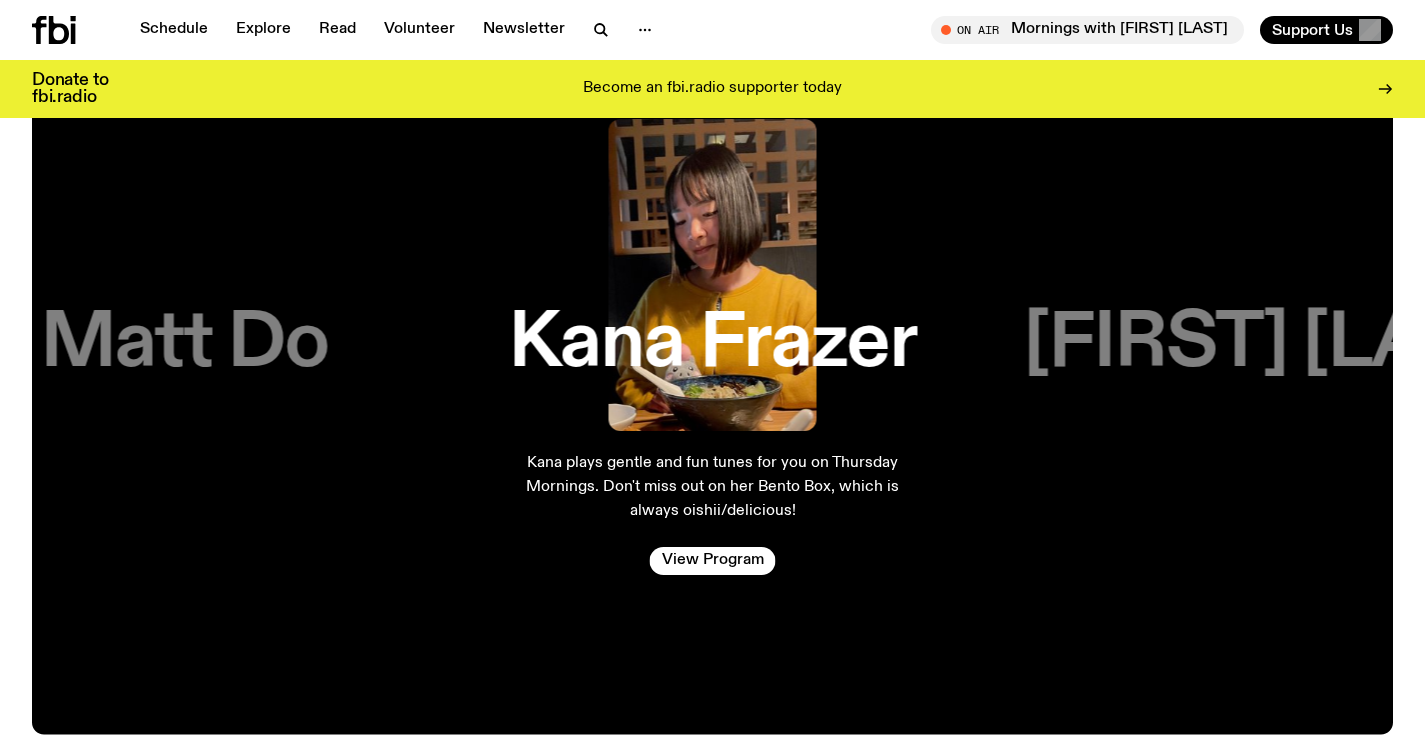 scroll, scrollTop: 3067, scrollLeft: 0, axis: vertical 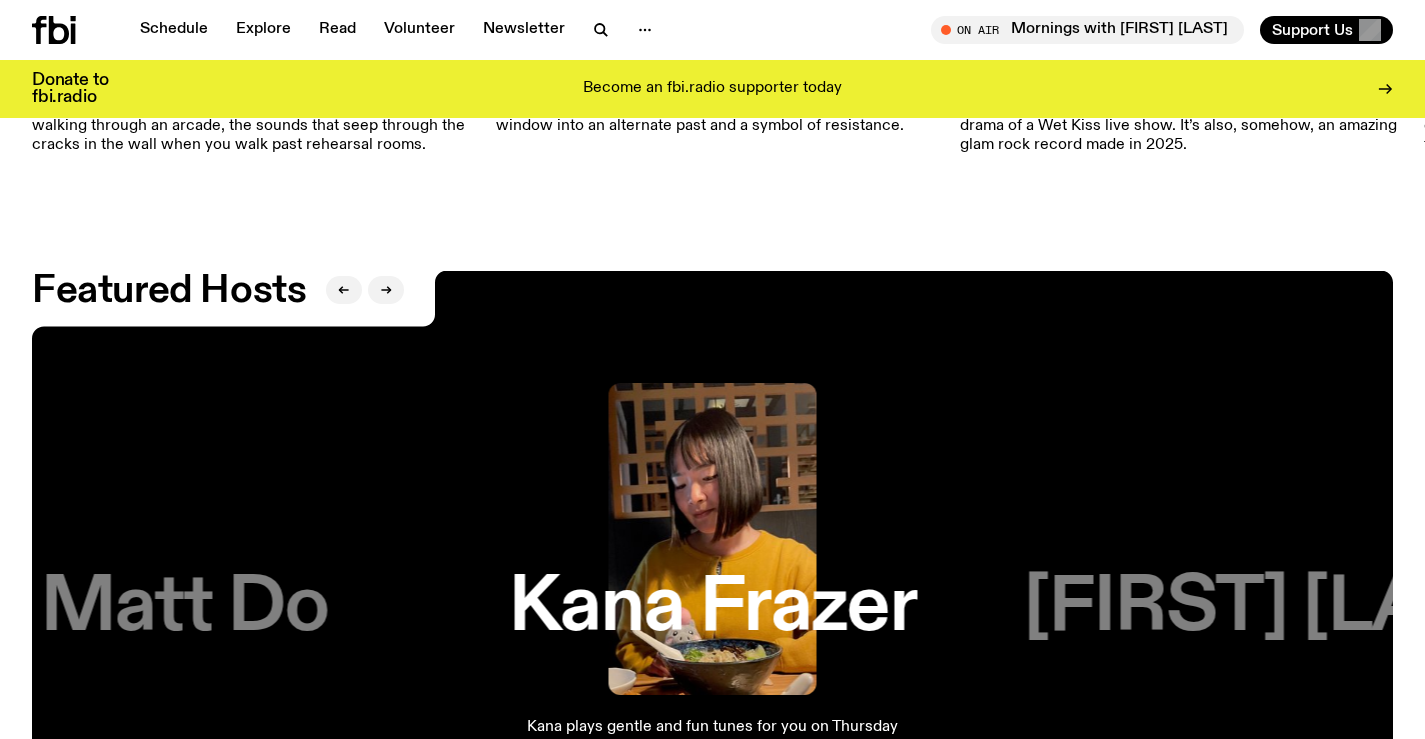 type 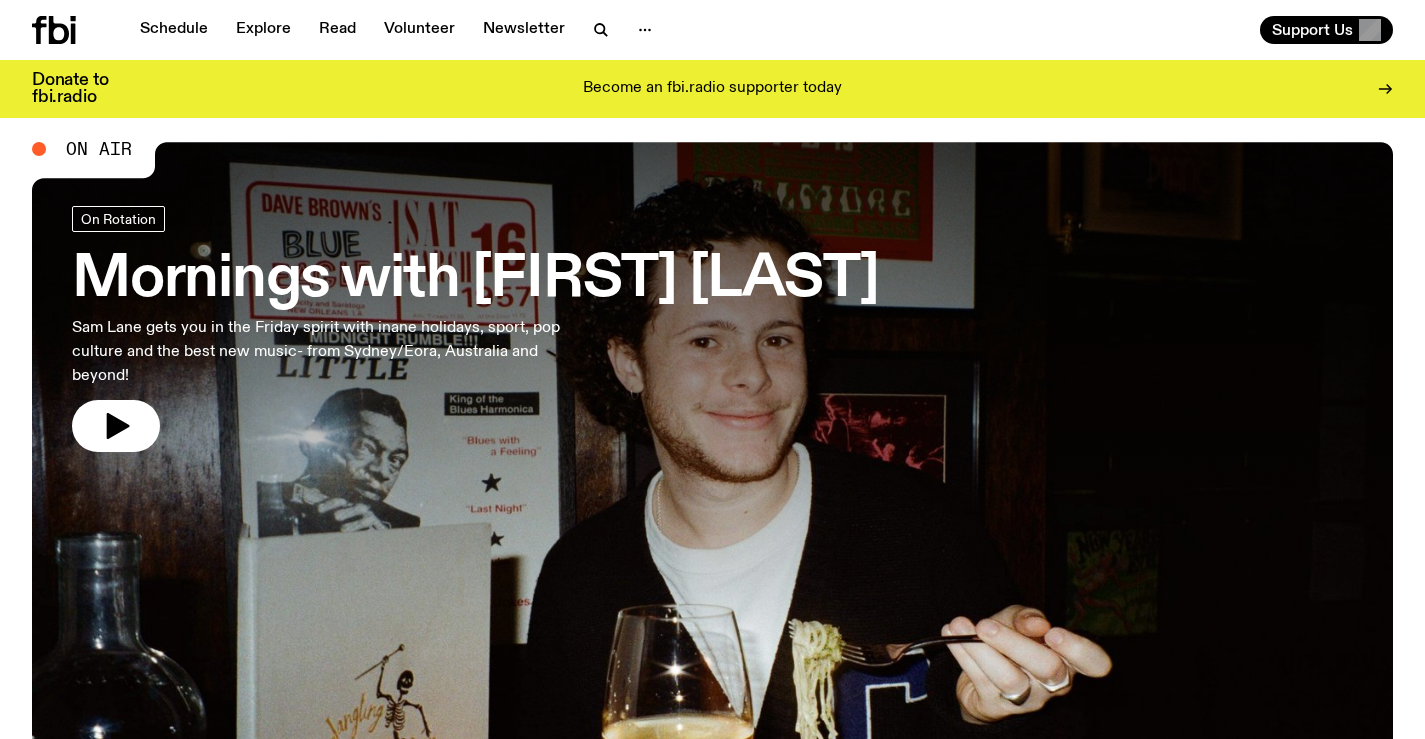 scroll, scrollTop: 0, scrollLeft: 0, axis: both 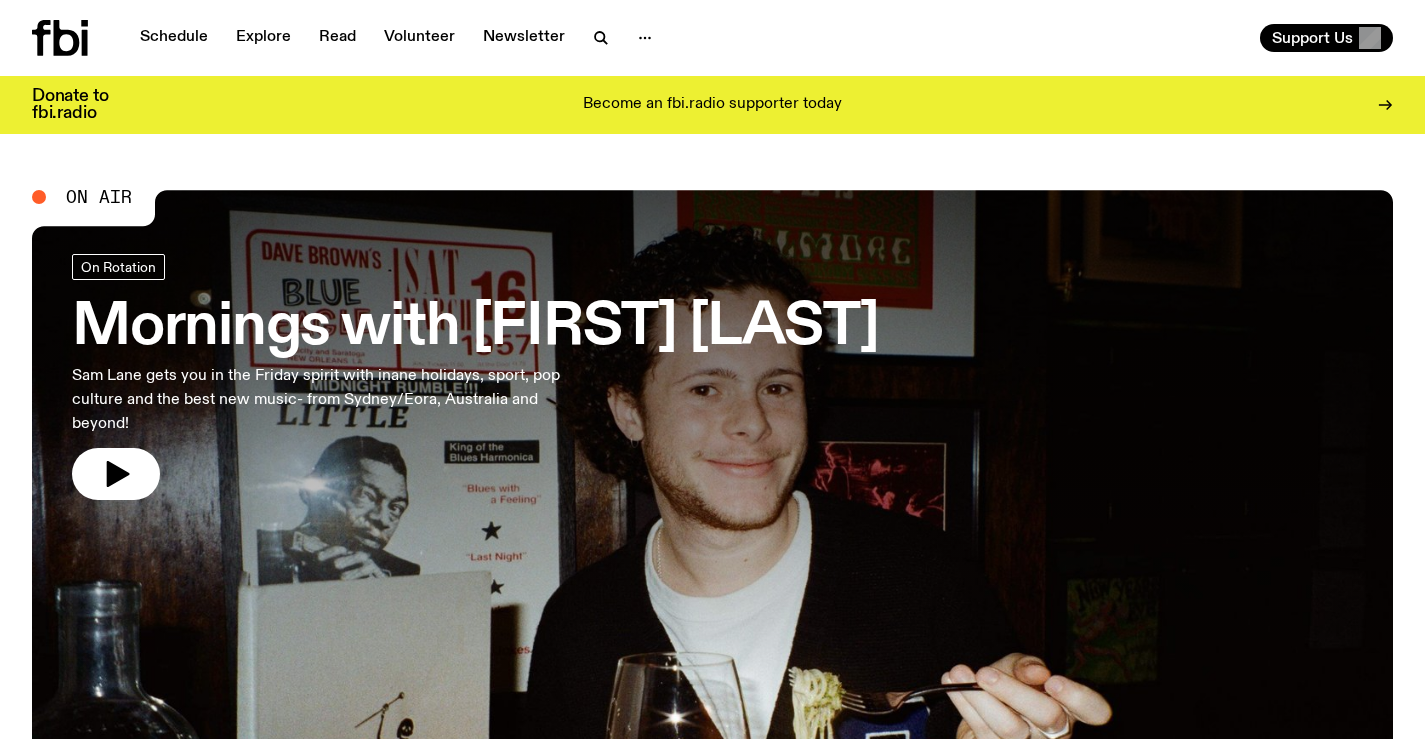 click on "On Air On Rotation Mornings with Sam Lane Sam Lane gets you in the Friday spirit with inane holidays, sport, pop culture and the best new music- from Sydney/Eora, Australia and beyond! Up Next The Midday Mix 12:00pm - 1:00pm  Up Next The Midday Mix 12:00pm - 1:00pm  Featured episodes Specialist Hip Hop & Rap Sunset with nazty gurl ft Sttrukii, Cherryrype, Grimslaw, Timbo, DRIZZZ, Mercury and GODWIN (sunset cypher) 16.07.25 Talk No Going Home / Race Matters & All the Best  13.07.25 On Rotation The Playlist with Jim, Benny, and Raf 11.07.25 On Rotation Post-Rock Jazz +1 Arvos with Bri Kennedy ✩ Interview: Moin 07.07.25 Specialist The Bridge with Diana Kalkoul (◦U ᴗ U◦) Interview w/Djanaba 09.07.25 Talk Mi-Kaisha - Out of the Box  03.07.25 Specialist 704 W HIGH ST with FearDorian 06.07.25 DJ Mix The Midday Mix - FUKHED 11.07.25 View More Coldwave Noise IDM Shuffle See all genres Latest articles Album of the Week NAPALM-Muzik –  Mona Mule 11.07.25 Independent Artist of the Week Ashkan Shafiei 10.07.25 ." at bounding box center [712, 2651] 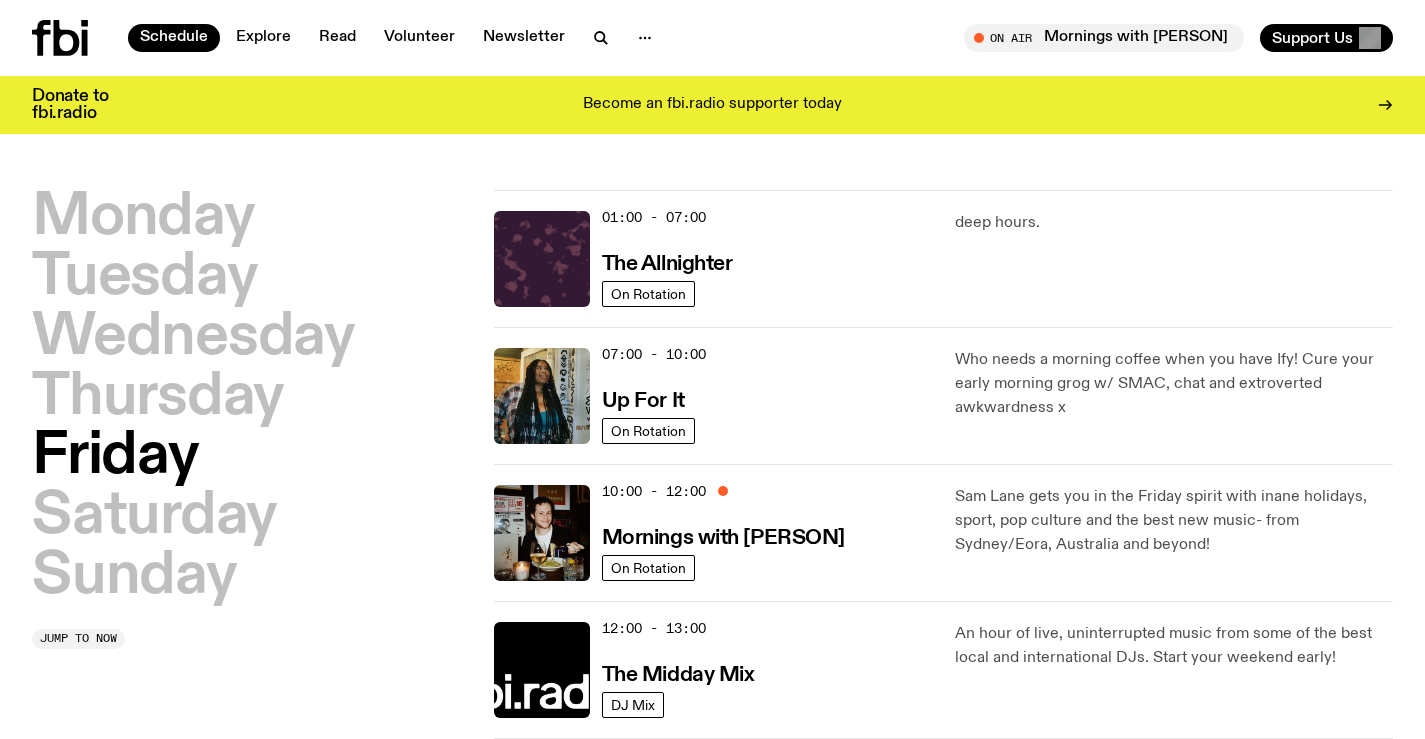 scroll, scrollTop: 0, scrollLeft: 0, axis: both 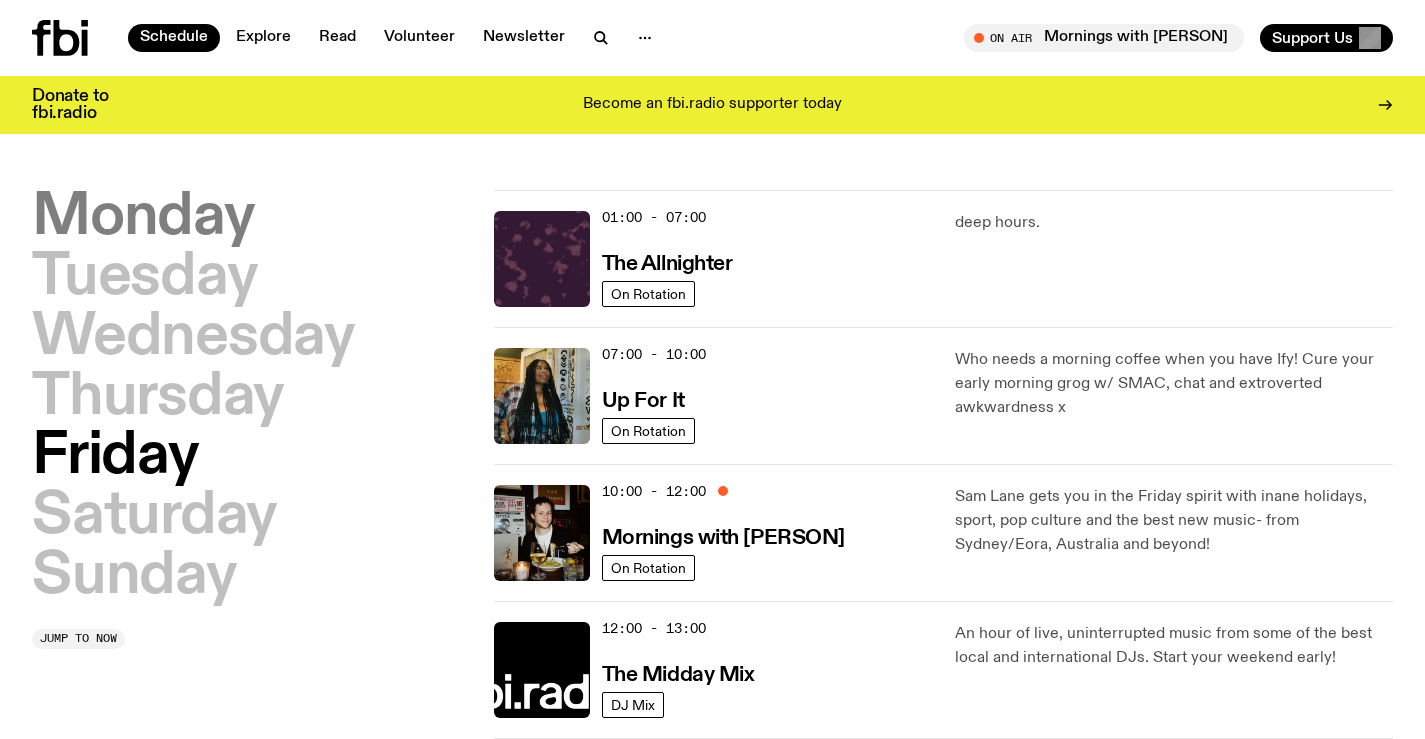 click on "Monday" at bounding box center [143, 218] 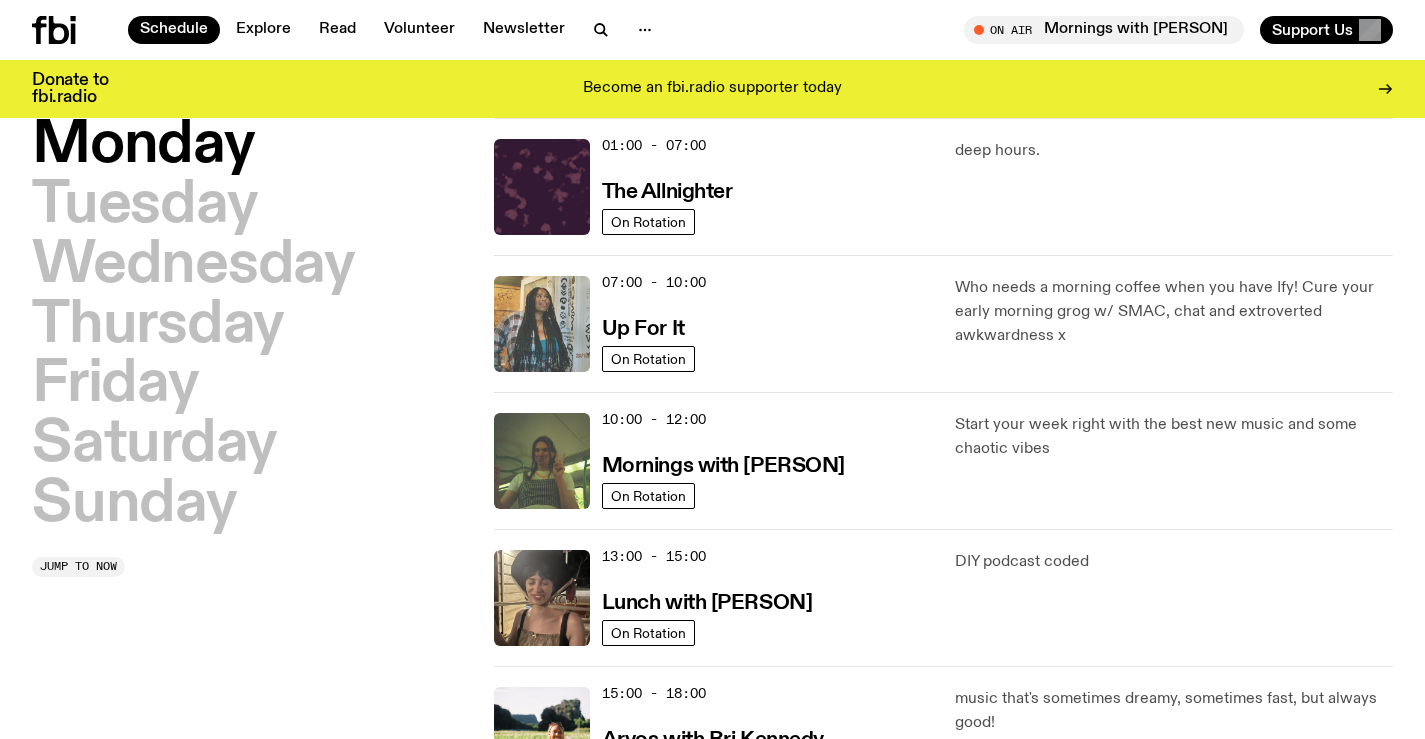 scroll, scrollTop: 156, scrollLeft: 0, axis: vertical 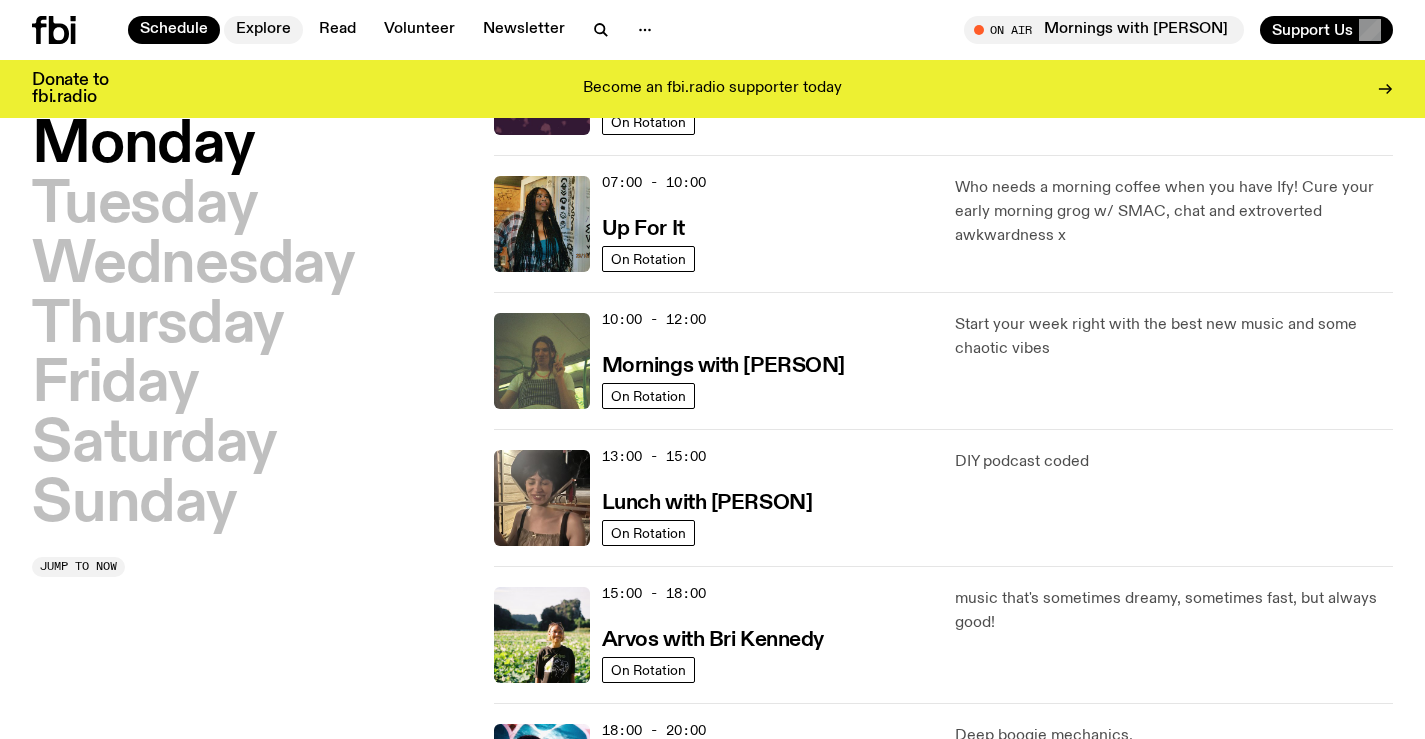 click on "Explore" at bounding box center [263, 30] 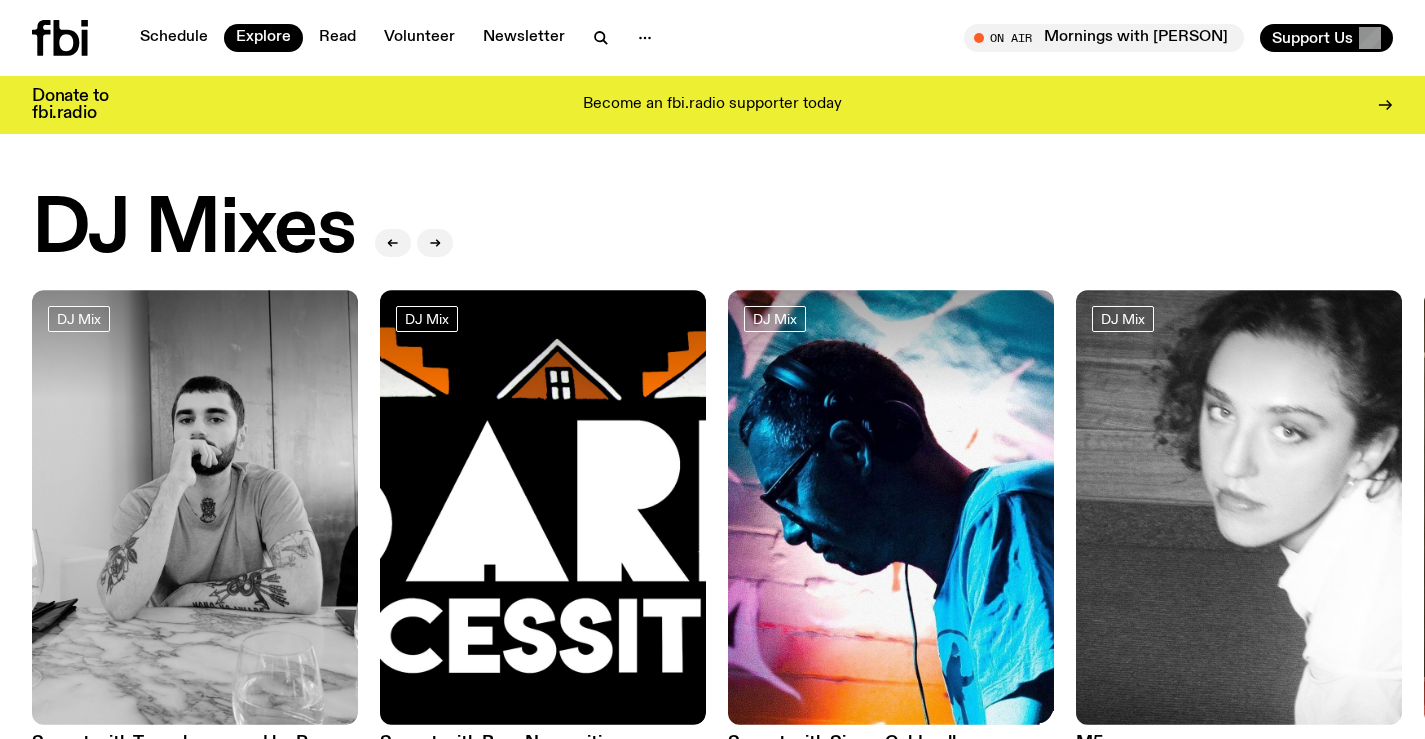 scroll, scrollTop: 100, scrollLeft: 0, axis: vertical 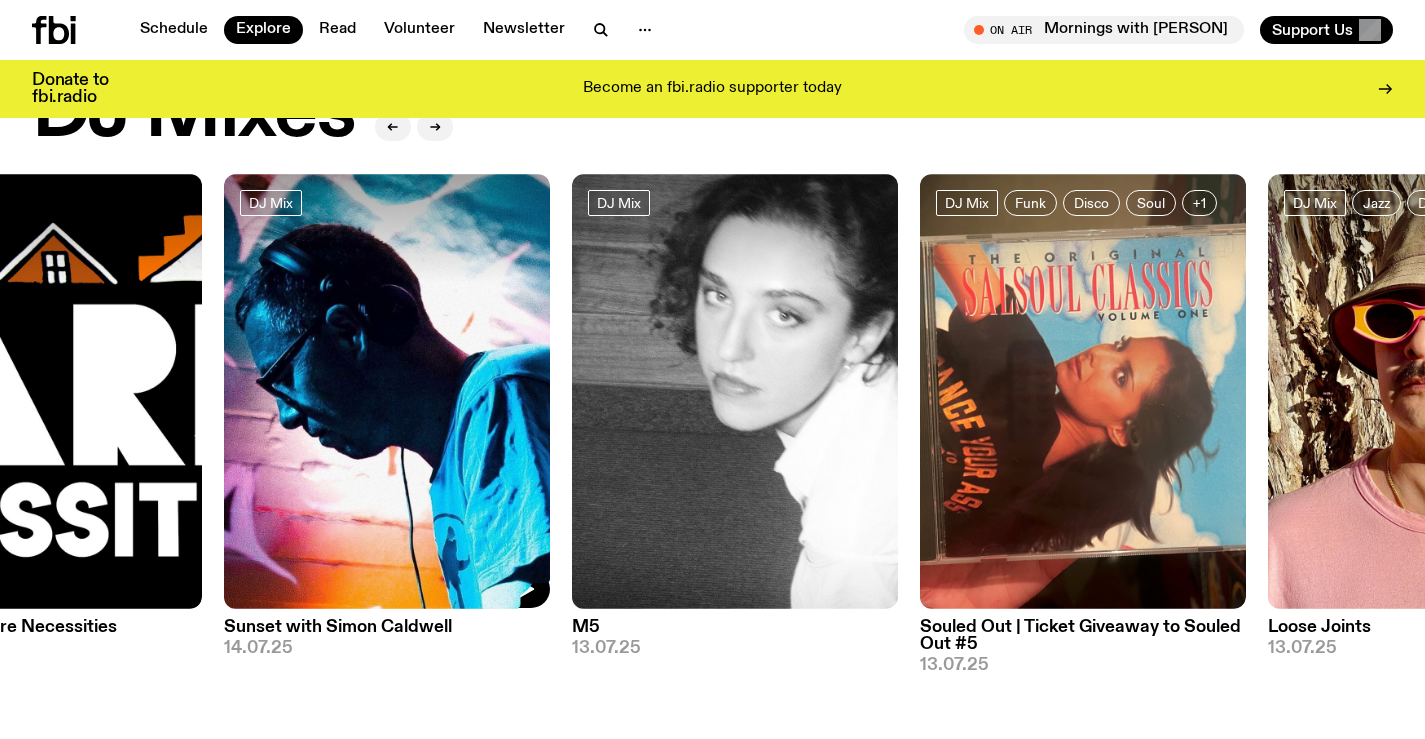 drag, startPoint x: 1070, startPoint y: 354, endPoint x: 555, endPoint y: 368, distance: 515.19025 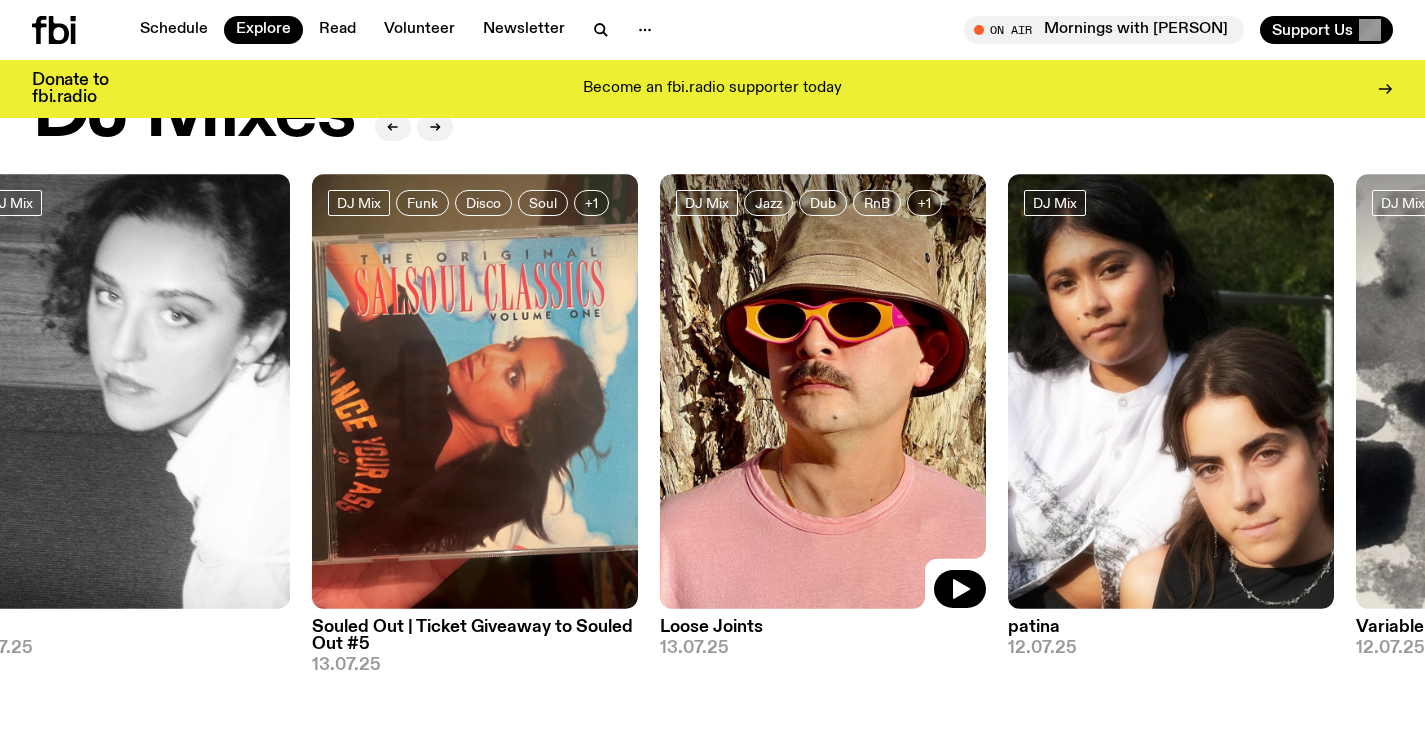 drag, startPoint x: 1018, startPoint y: 373, endPoint x: 493, endPoint y: 360, distance: 525.16095 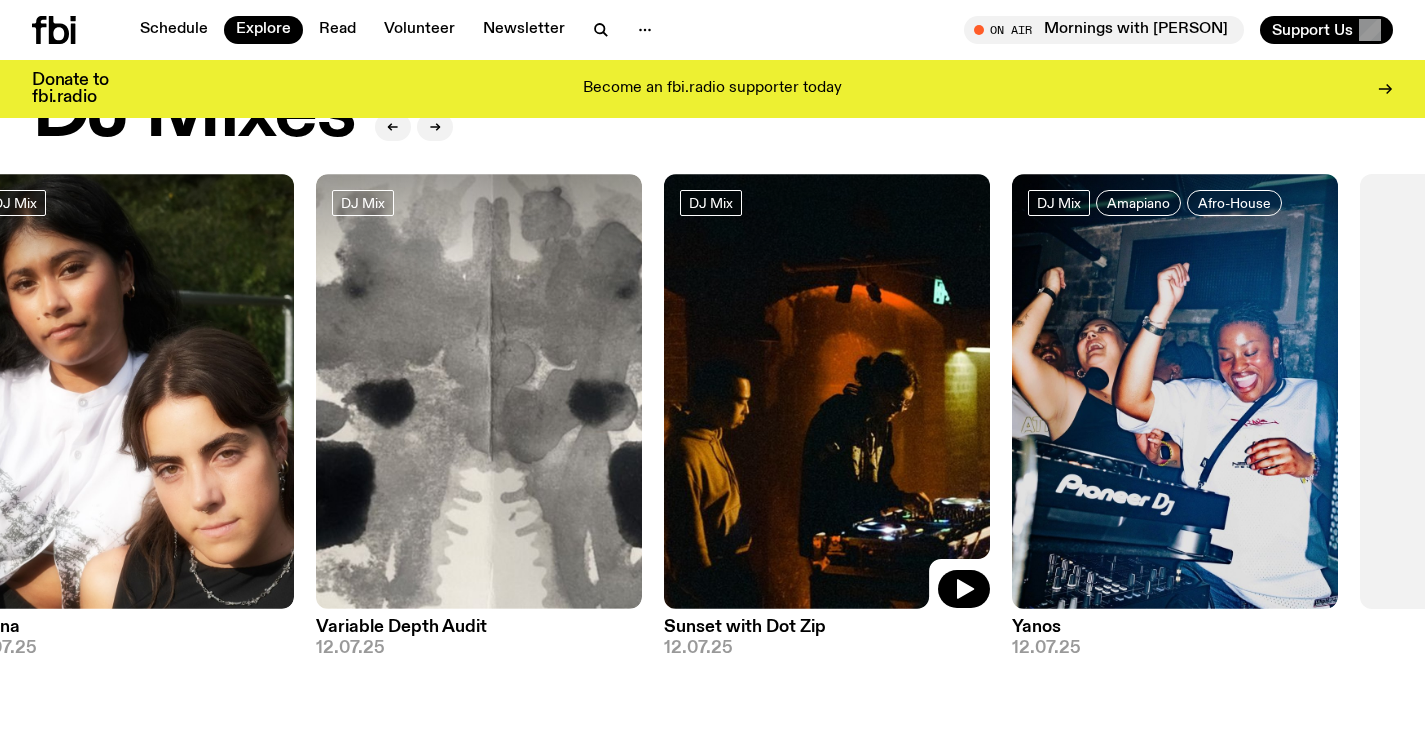drag, startPoint x: 834, startPoint y: 398, endPoint x: 669, endPoint y: 374, distance: 166.73631 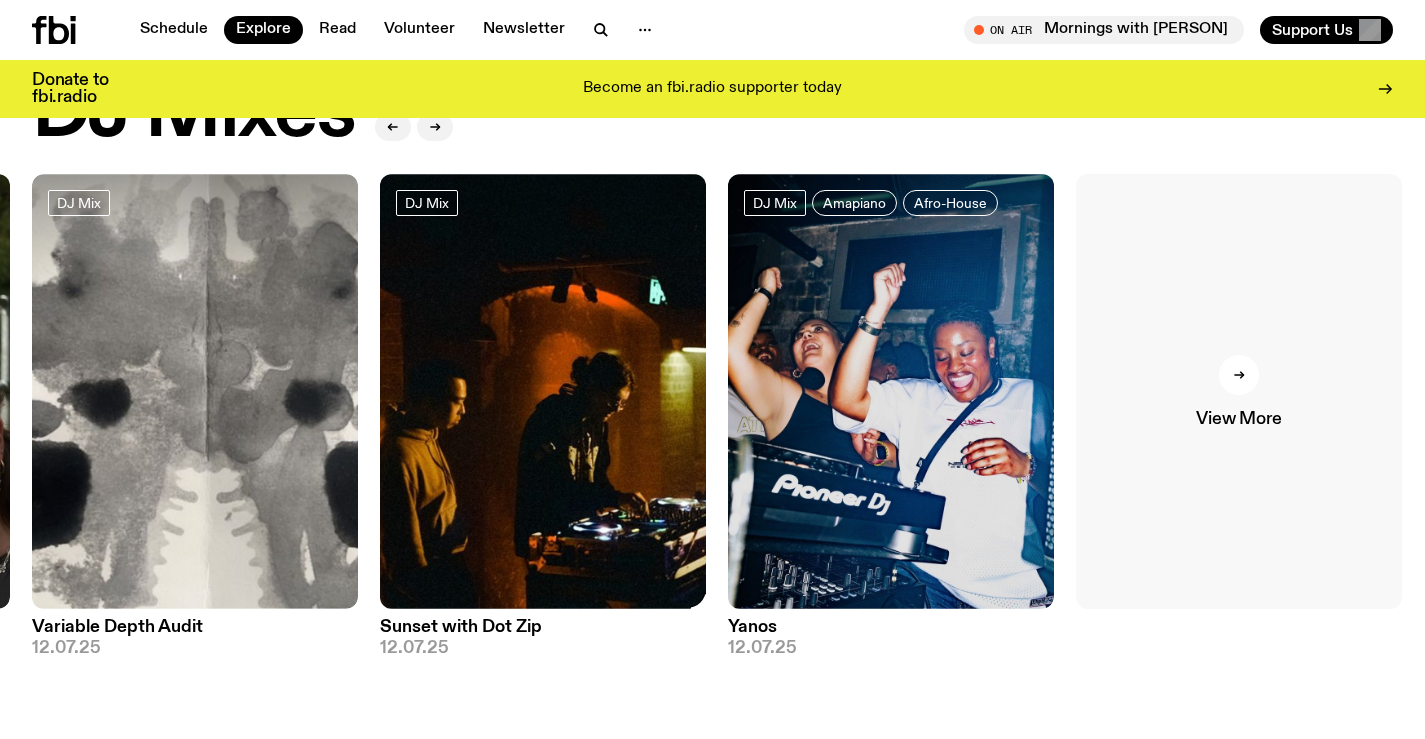 click on "View More" 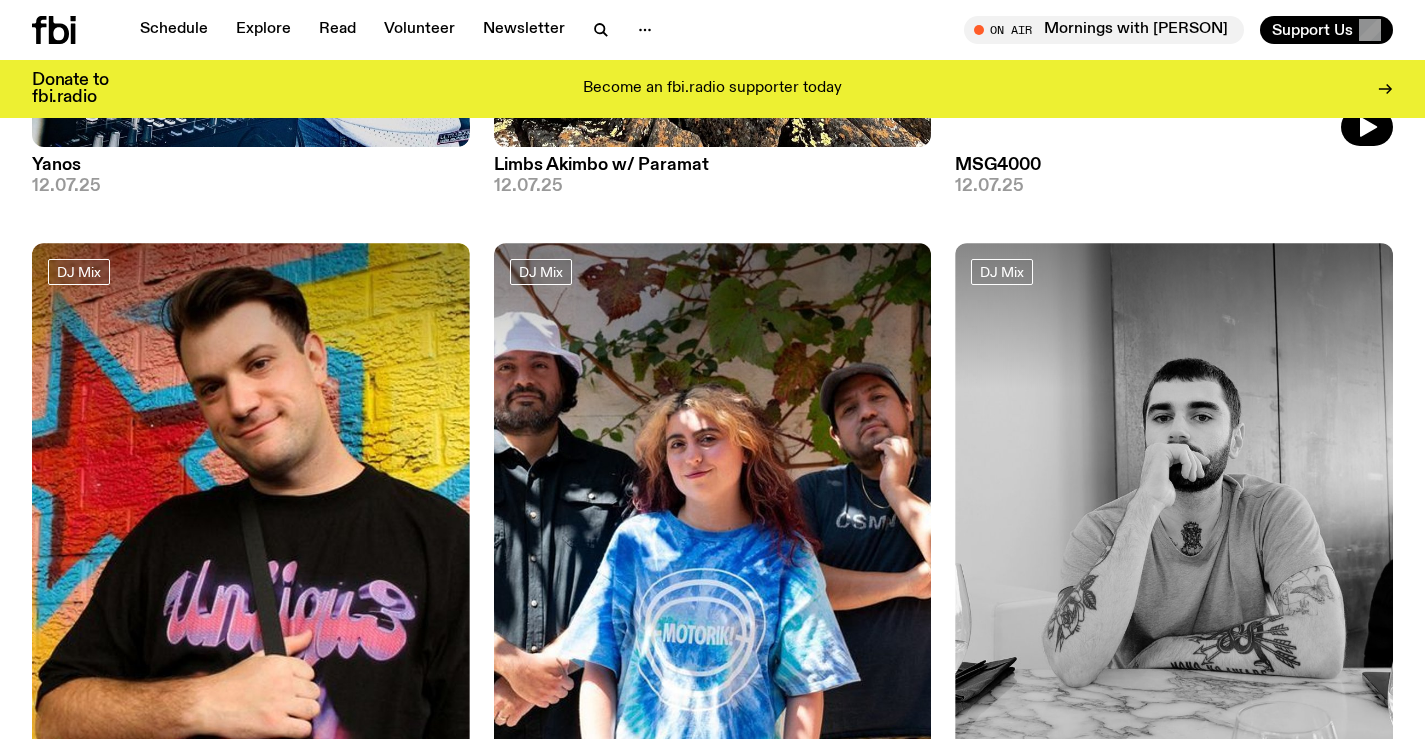 scroll, scrollTop: 2888, scrollLeft: 0, axis: vertical 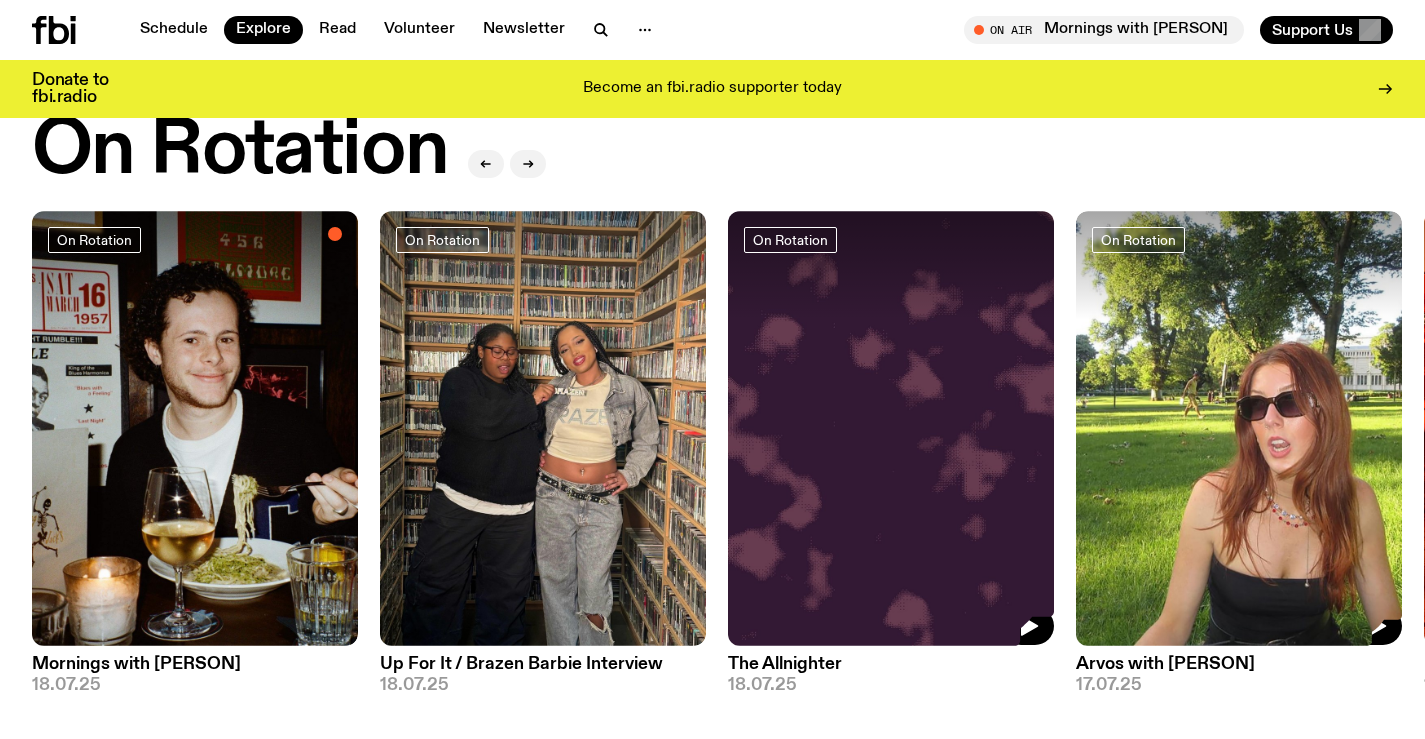drag, startPoint x: 1059, startPoint y: 418, endPoint x: 510, endPoint y: 395, distance: 549.48157 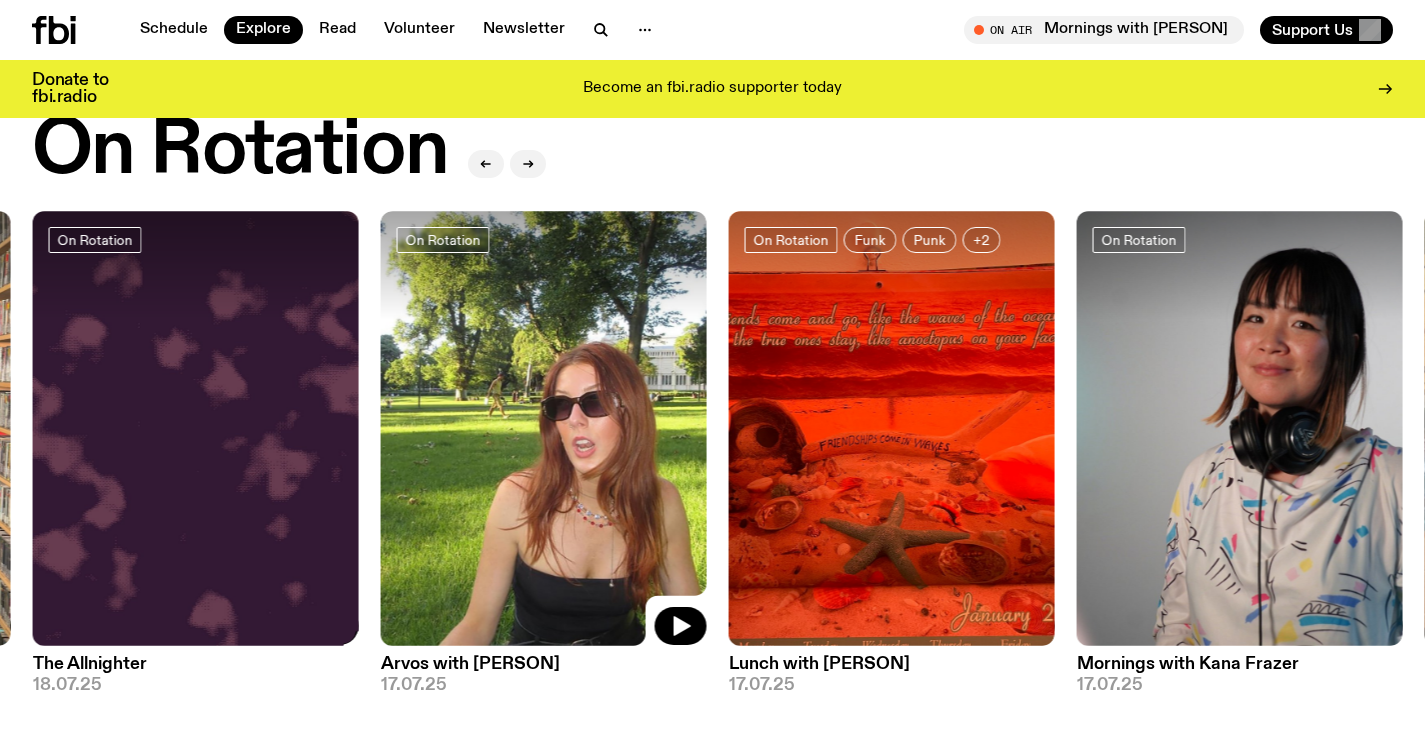 drag, startPoint x: 1152, startPoint y: 415, endPoint x: 1191, endPoint y: 416, distance: 39.012817 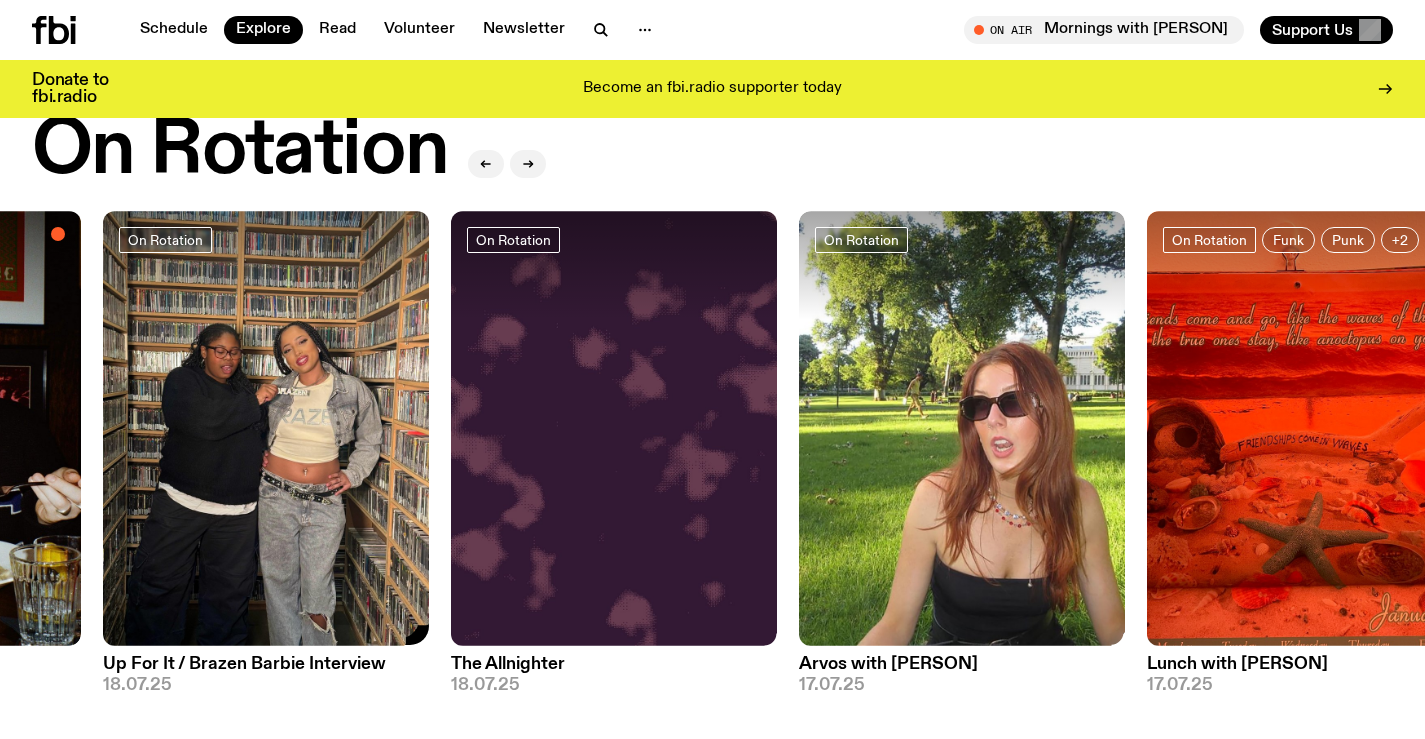 drag, startPoint x: 1046, startPoint y: 415, endPoint x: 389, endPoint y: 417, distance: 657.00305 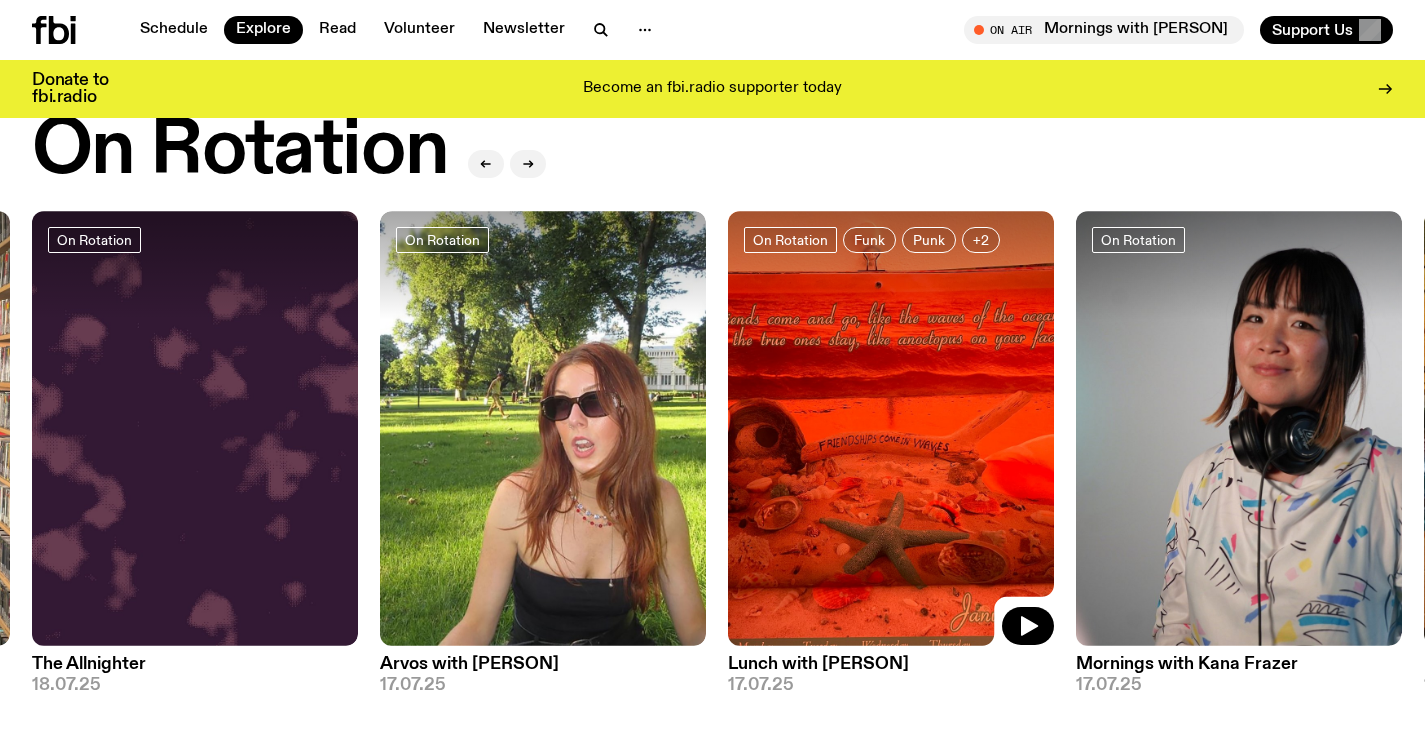 drag, startPoint x: 1195, startPoint y: 391, endPoint x: 451, endPoint y: 392, distance: 744.0007 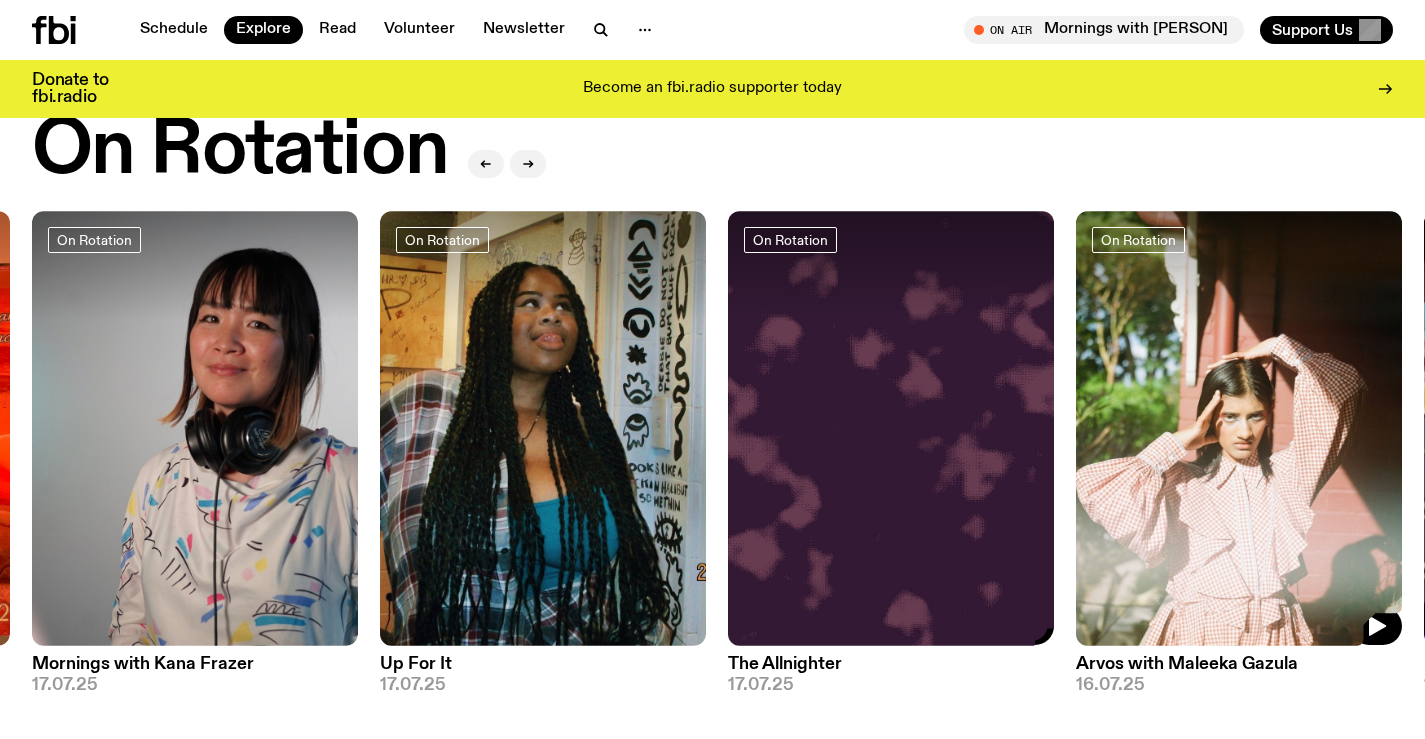 click on "On Rotation Mornings with Sam Lane 18.07.25 On Rotation Up For It / Brazen Barbie Interview 18.07.25 On Rotation The Allnighter 18.07.25 On Rotation Arvos with Lizzie Bowles 17.07.25 On Rotation Funk Punk +2 Lunch with Izzy Page 17.07.25 On Rotation Mornings with Kana Frazer 17.07.25 On Rotation Up For It 17.07.25 On Rotation The Allnighter 17.07.25 On Rotation Arvos with Maleeka Gazula 16.07.25 On Rotation Lunch with Louisa Christie 16.07.25 View More" at bounding box center (712, 452) 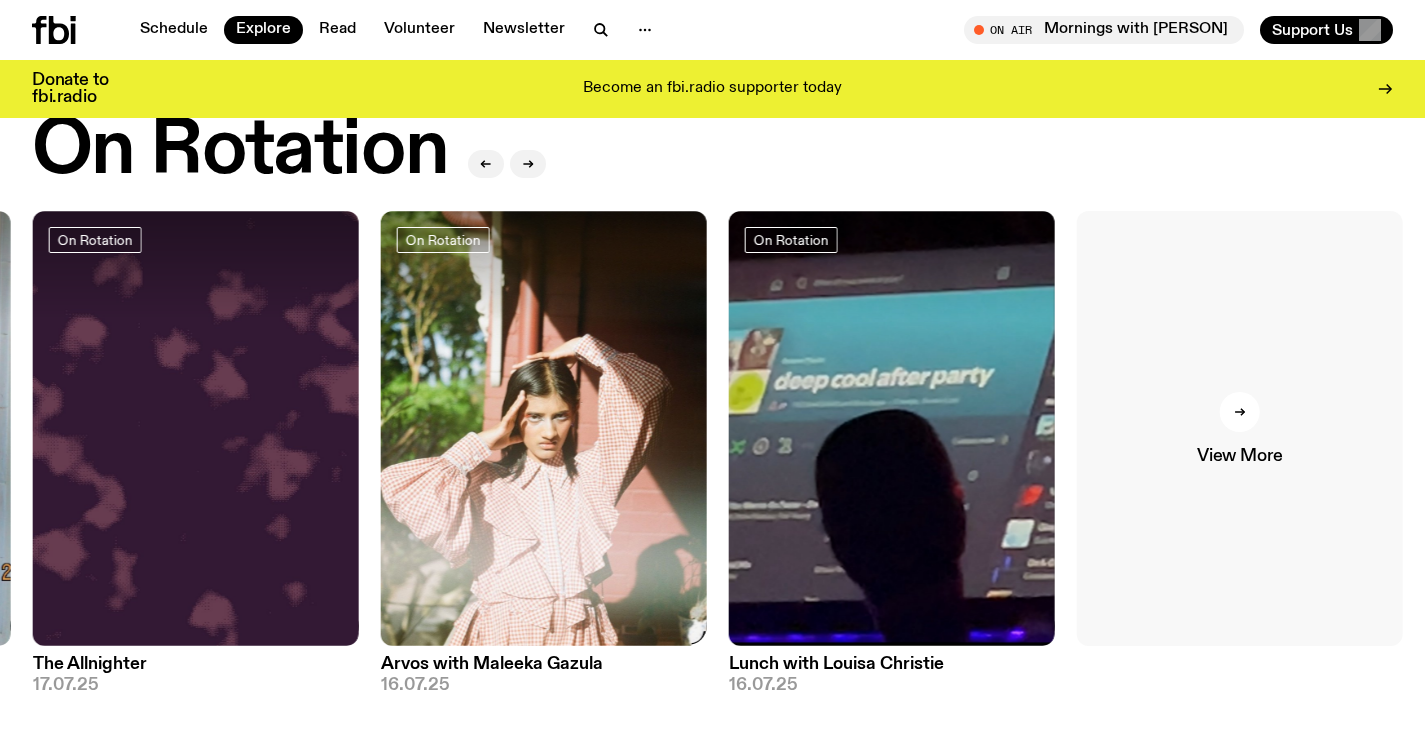 click on "View More" at bounding box center (1239, 456) 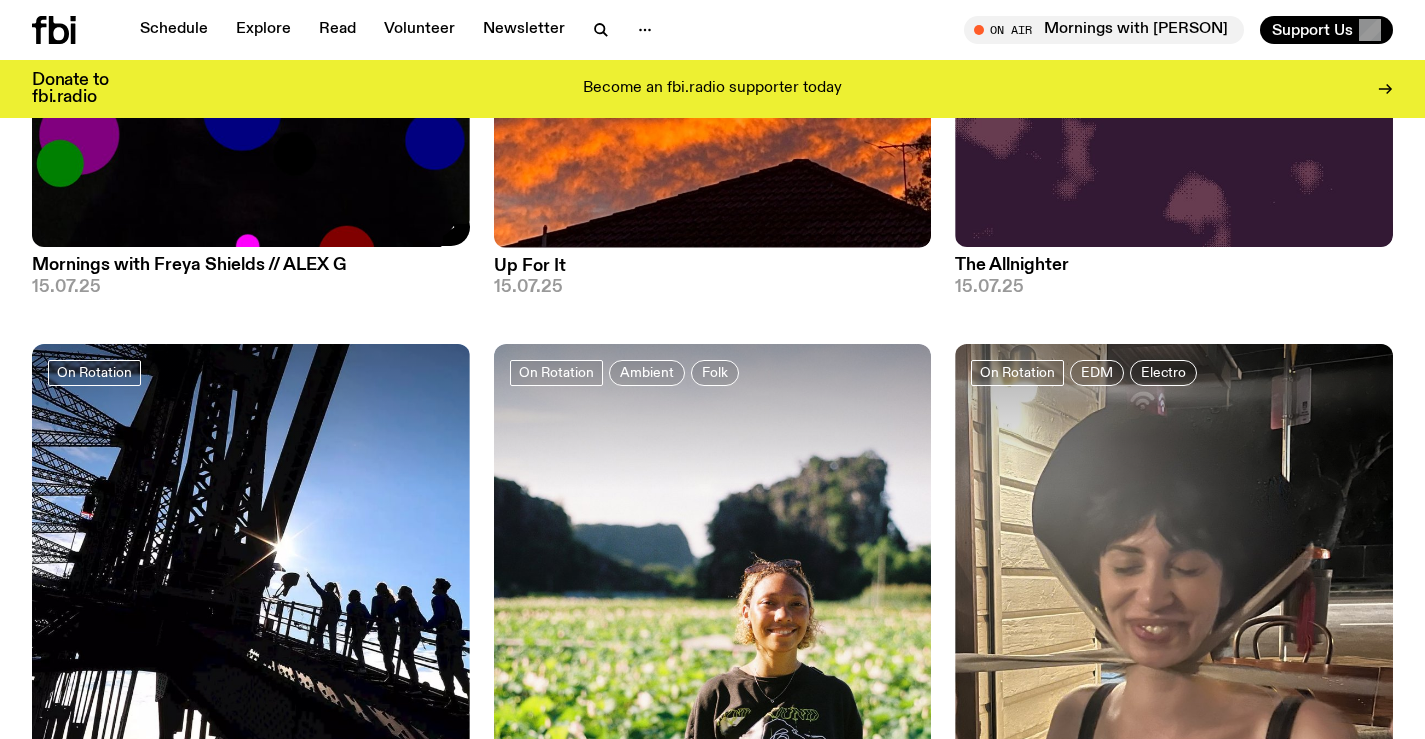 scroll, scrollTop: 4292, scrollLeft: 0, axis: vertical 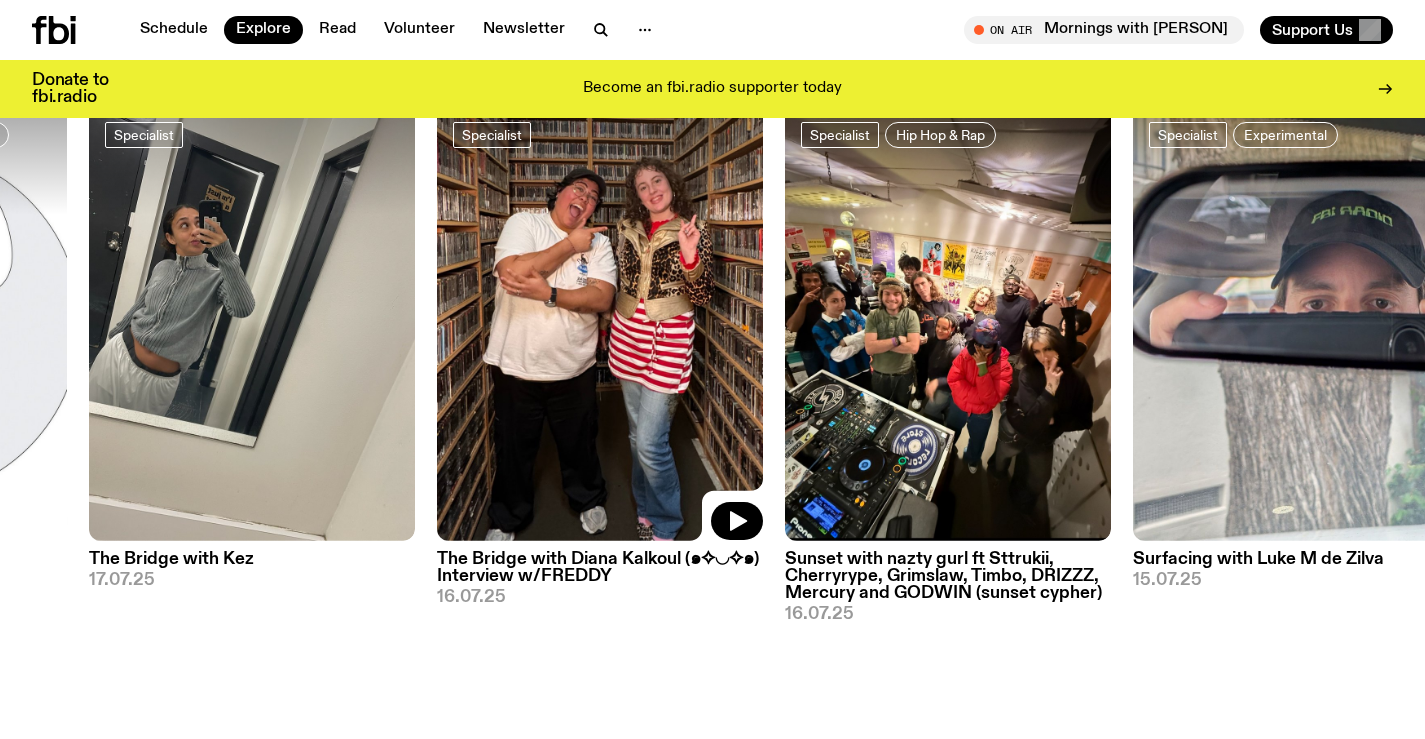 drag, startPoint x: 1099, startPoint y: 339, endPoint x: 526, endPoint y: 342, distance: 573.0079 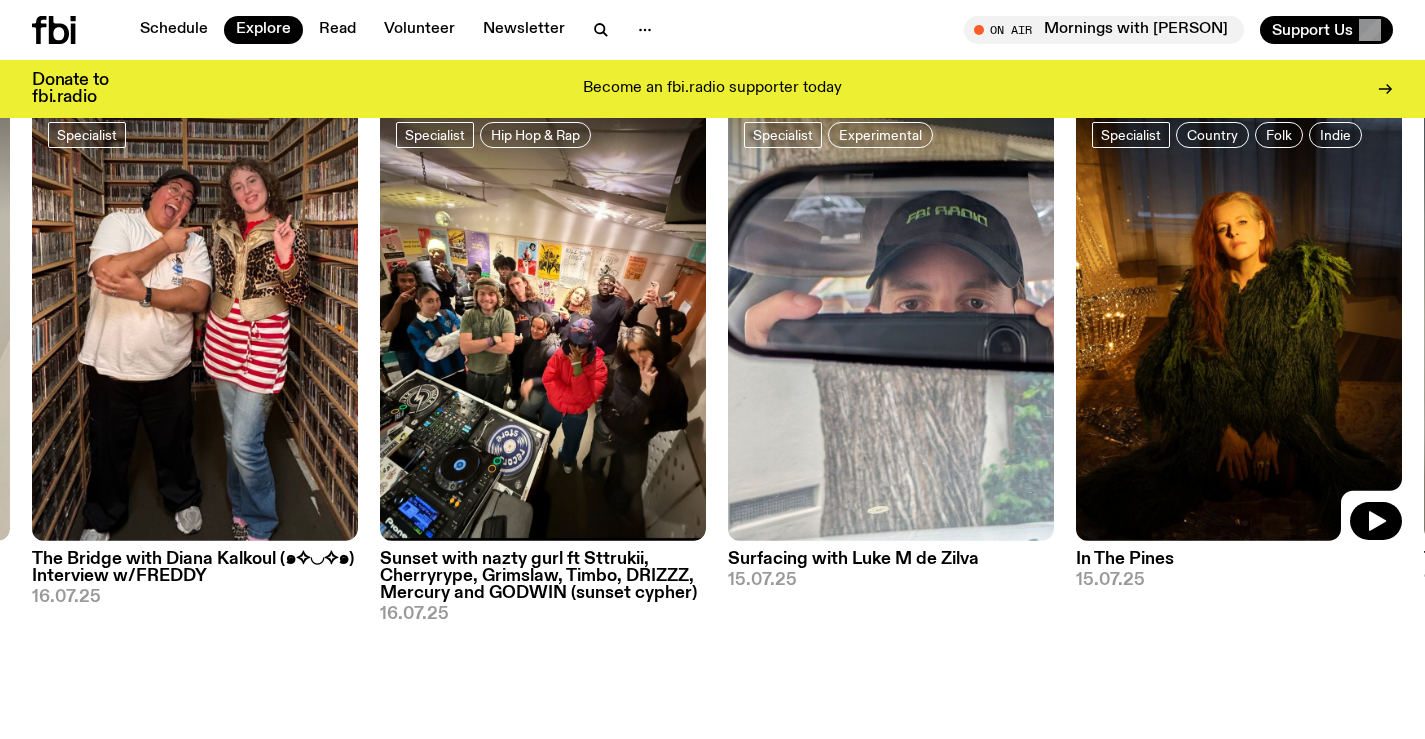 drag, startPoint x: 1358, startPoint y: 301, endPoint x: 540, endPoint y: 294, distance: 818.02997 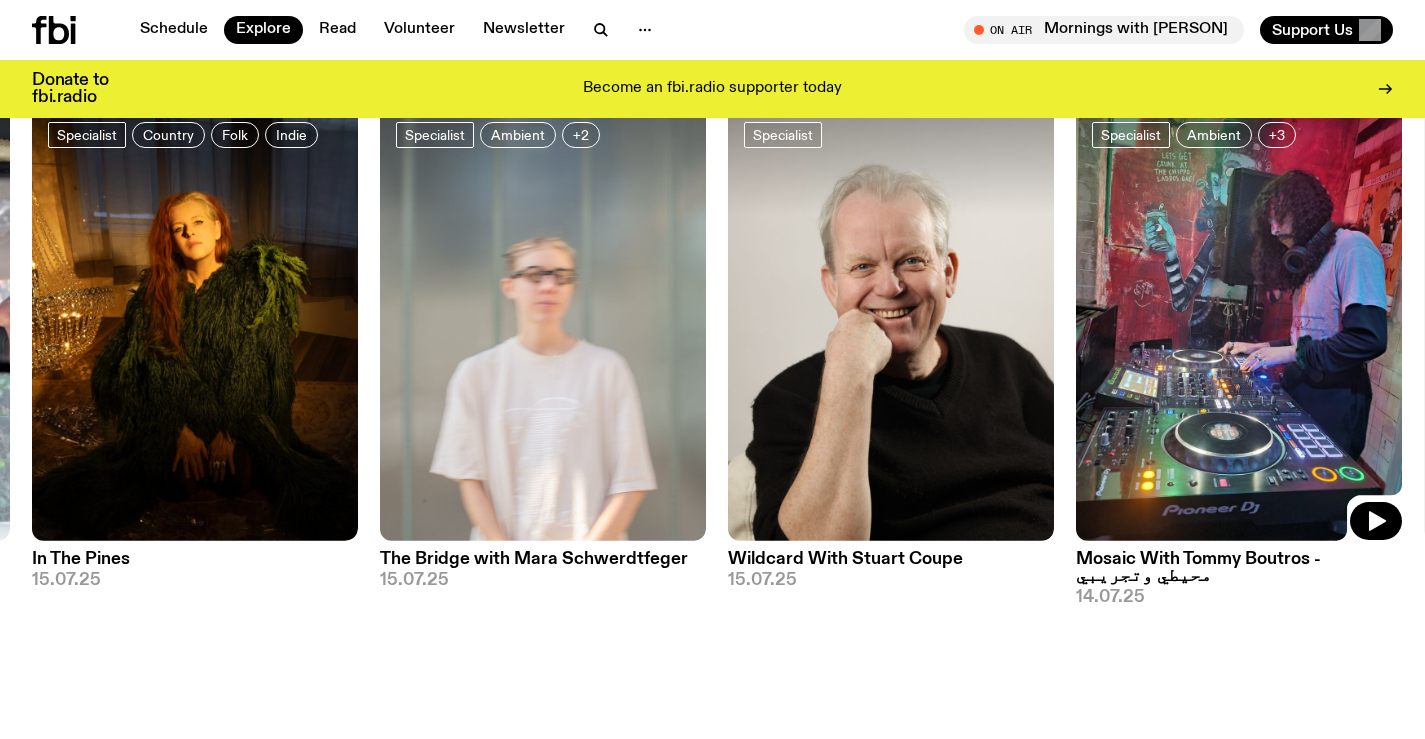 drag, startPoint x: 1161, startPoint y: 345, endPoint x: 387, endPoint y: 342, distance: 774.0058 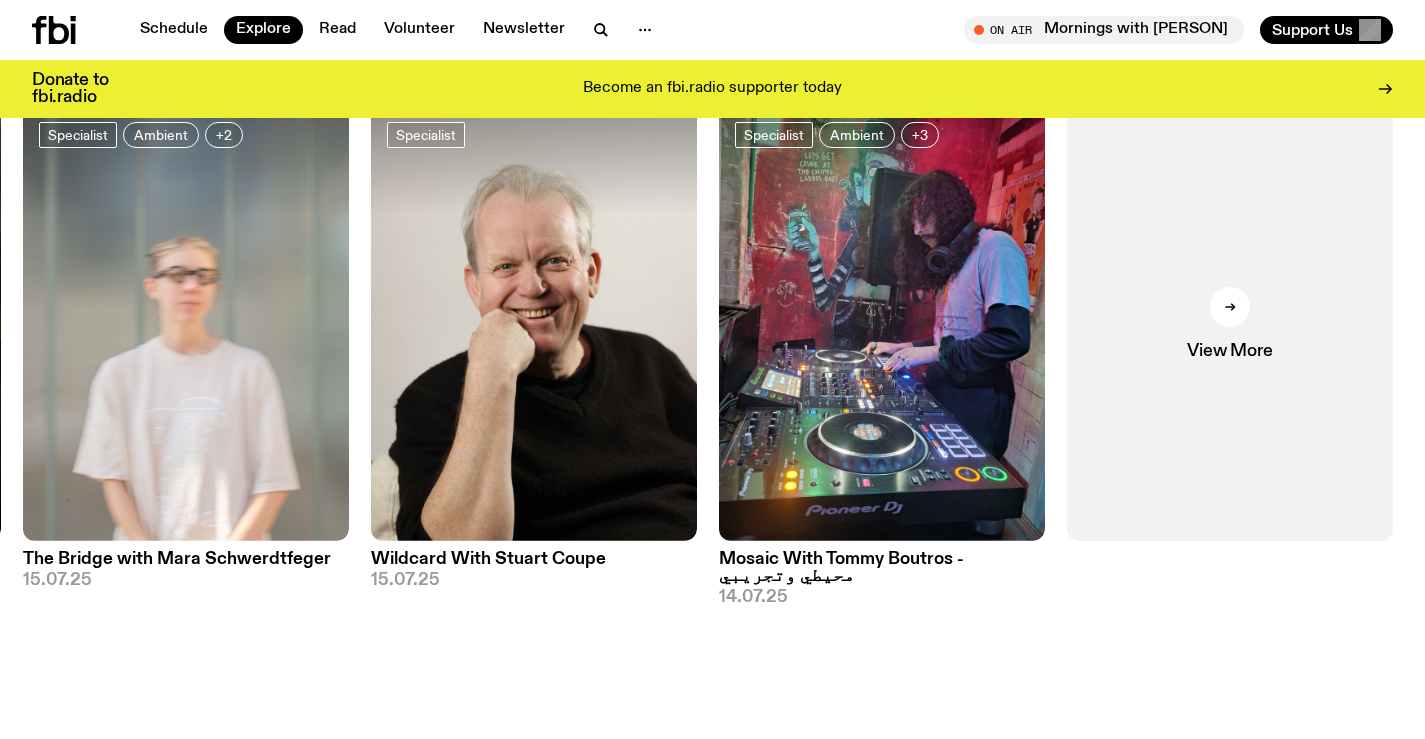 scroll, scrollTop: 2275, scrollLeft: 0, axis: vertical 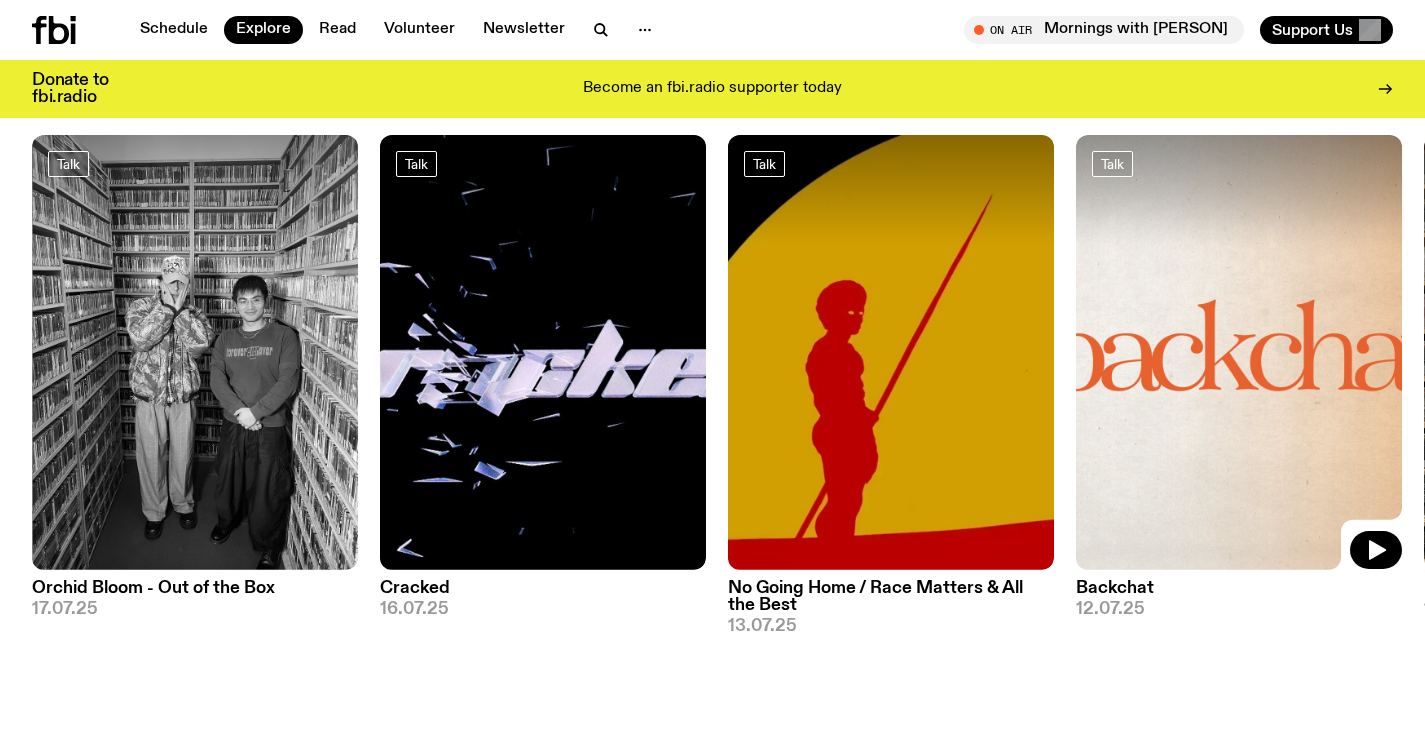 drag, startPoint x: 1116, startPoint y: 361, endPoint x: 359, endPoint y: 385, distance: 757.3804 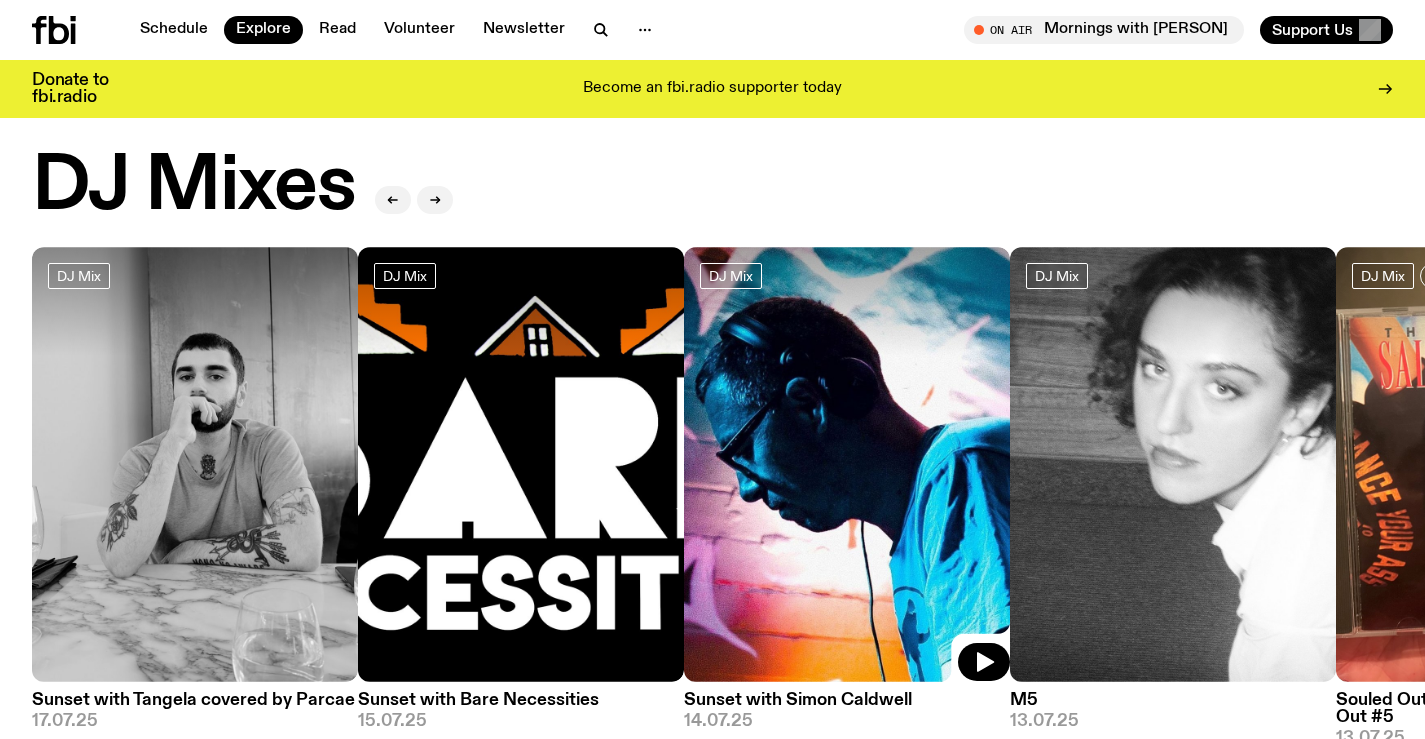 scroll, scrollTop: 0, scrollLeft: 0, axis: both 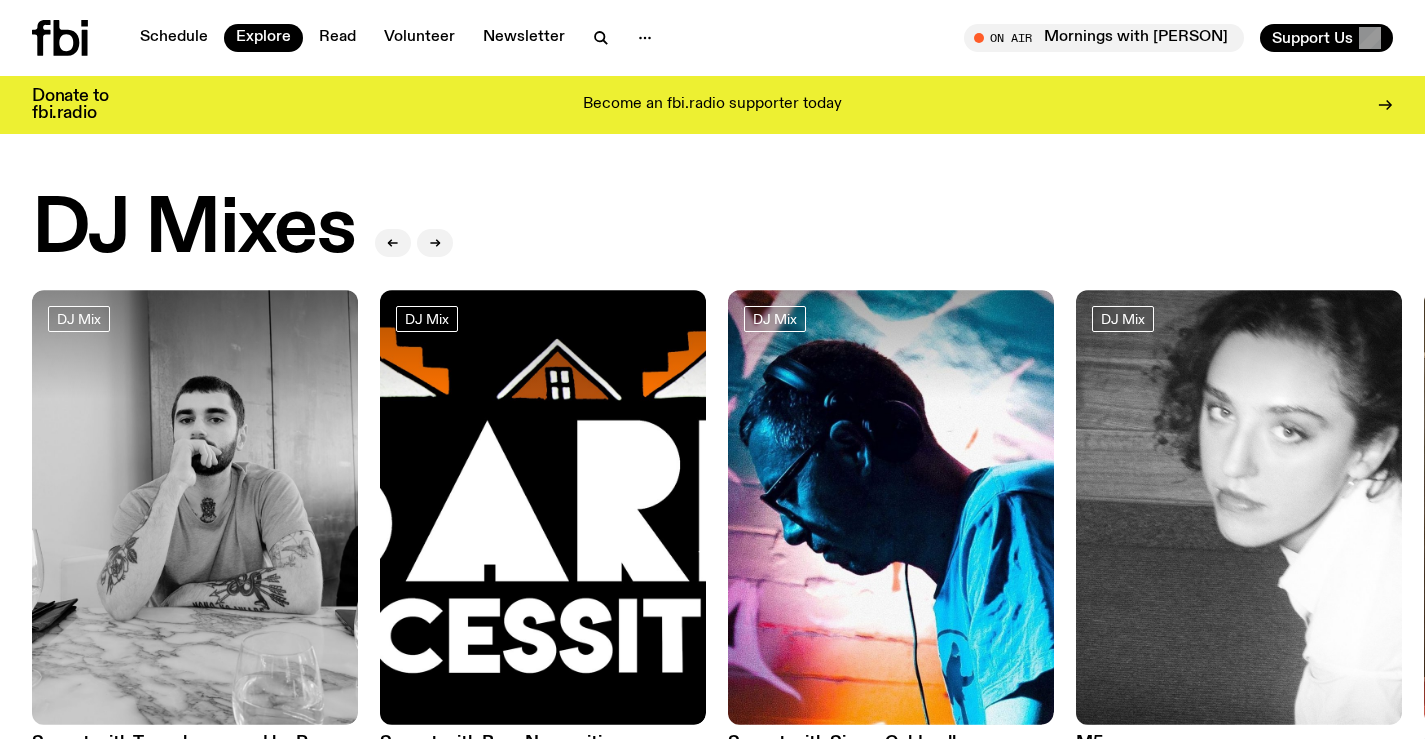 click 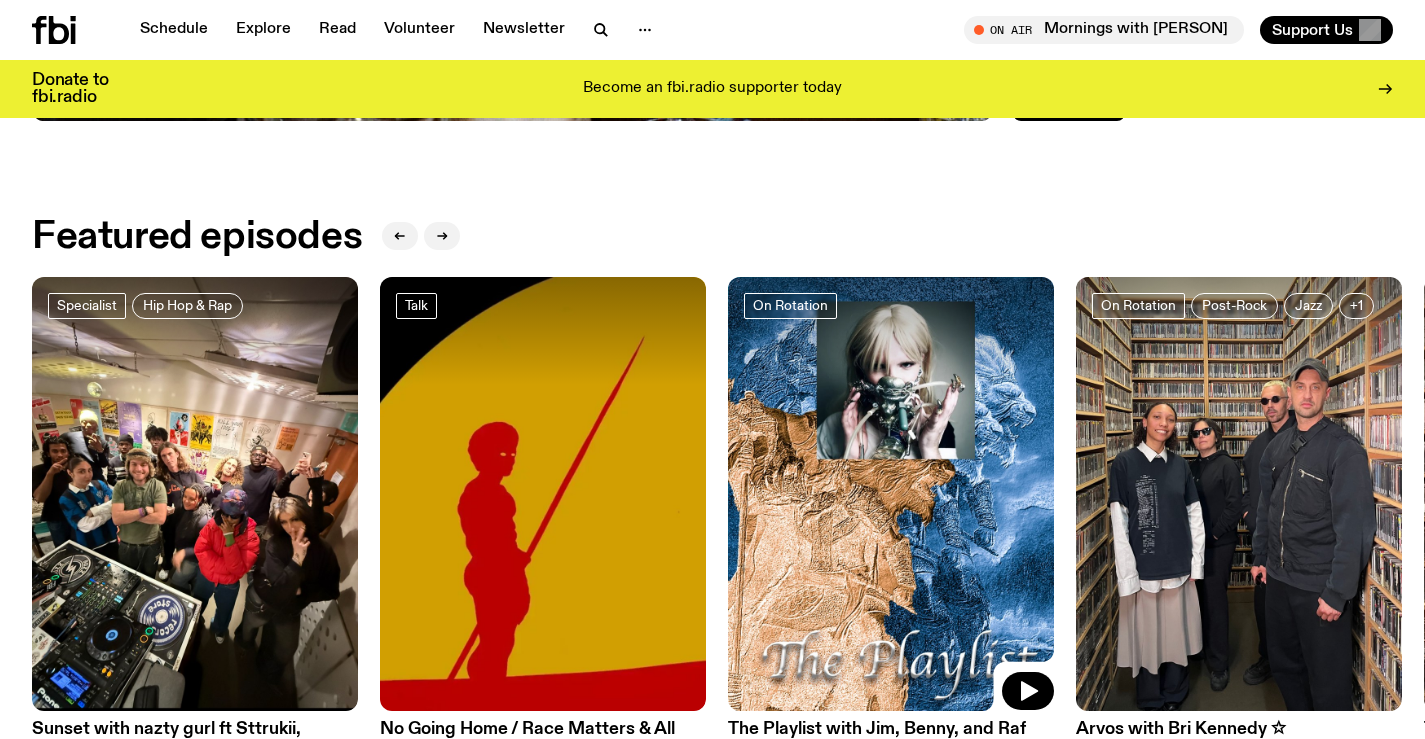 scroll, scrollTop: 985, scrollLeft: 0, axis: vertical 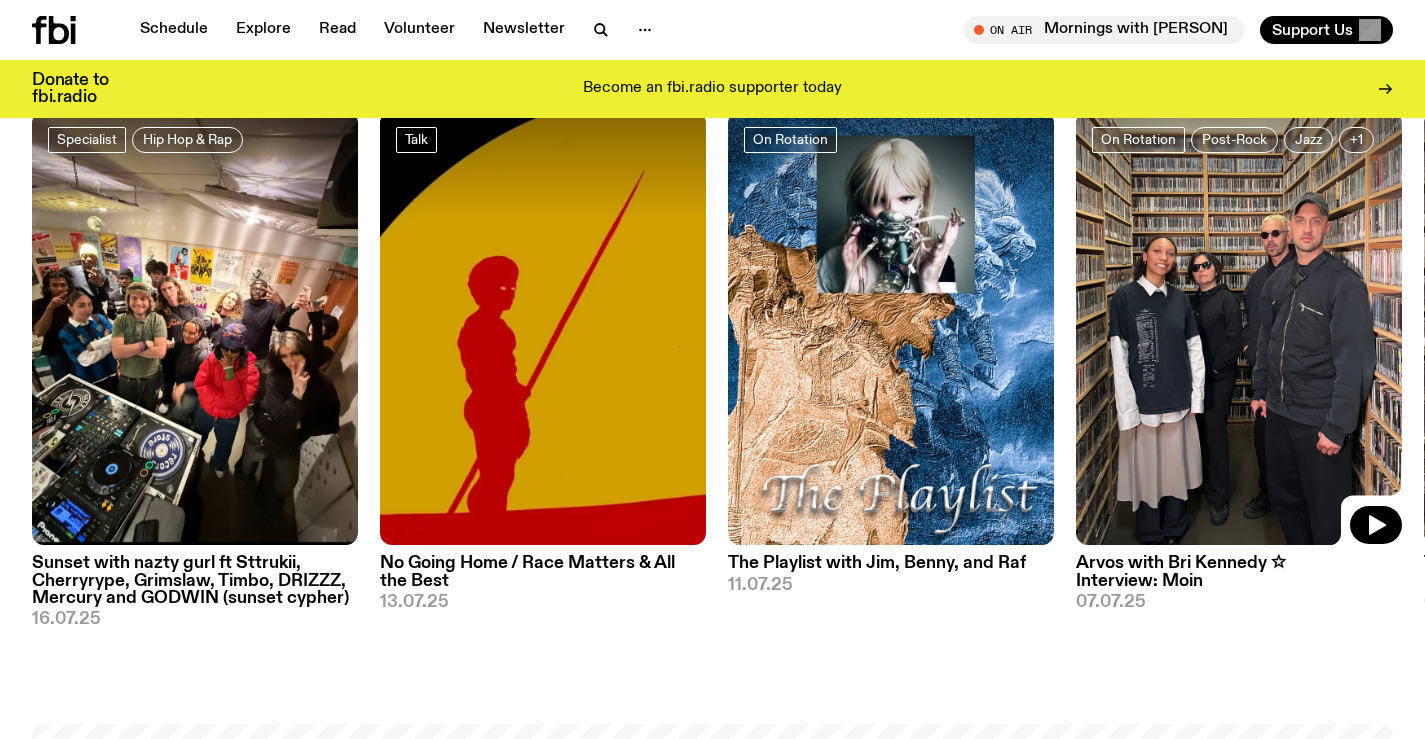 drag, startPoint x: 1269, startPoint y: 431, endPoint x: 388, endPoint y: 440, distance: 881.04596 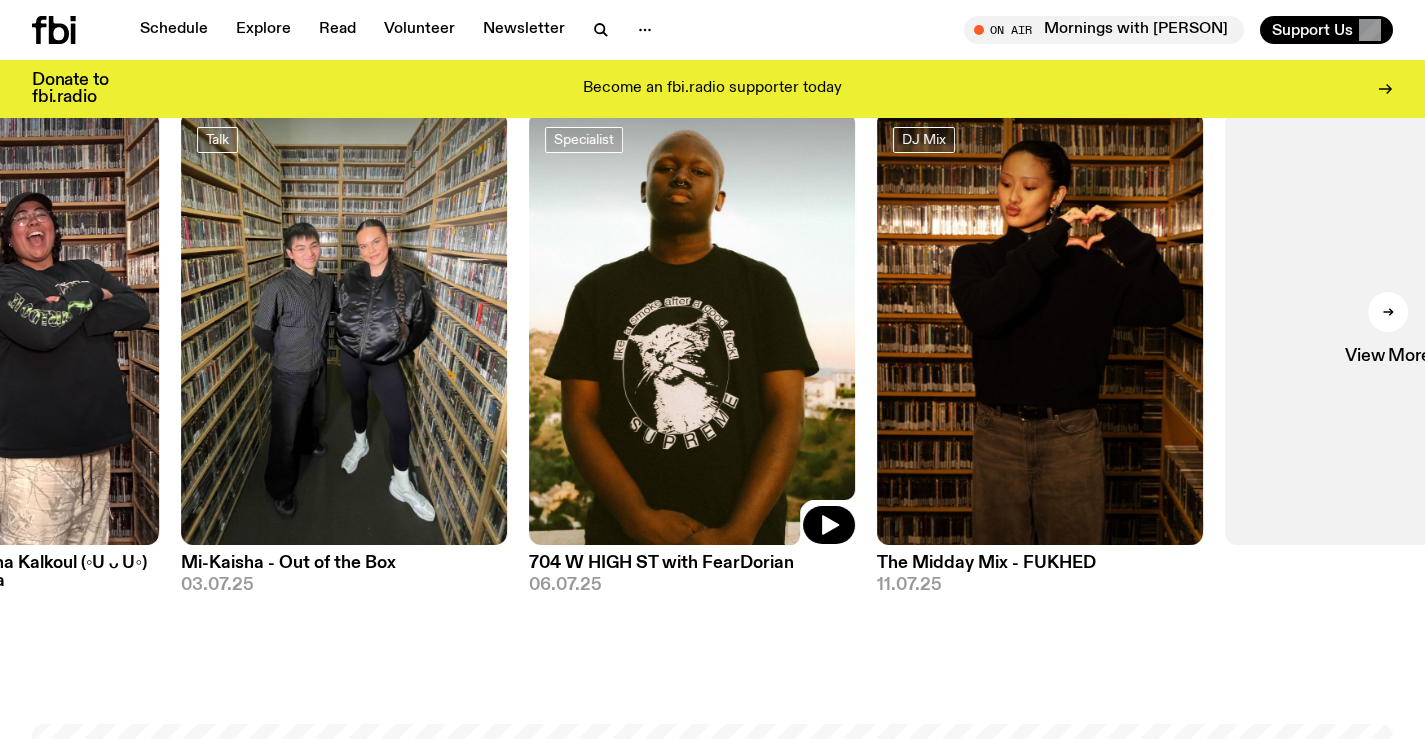 drag, startPoint x: 711, startPoint y: 432, endPoint x: 196, endPoint y: 449, distance: 515.2805 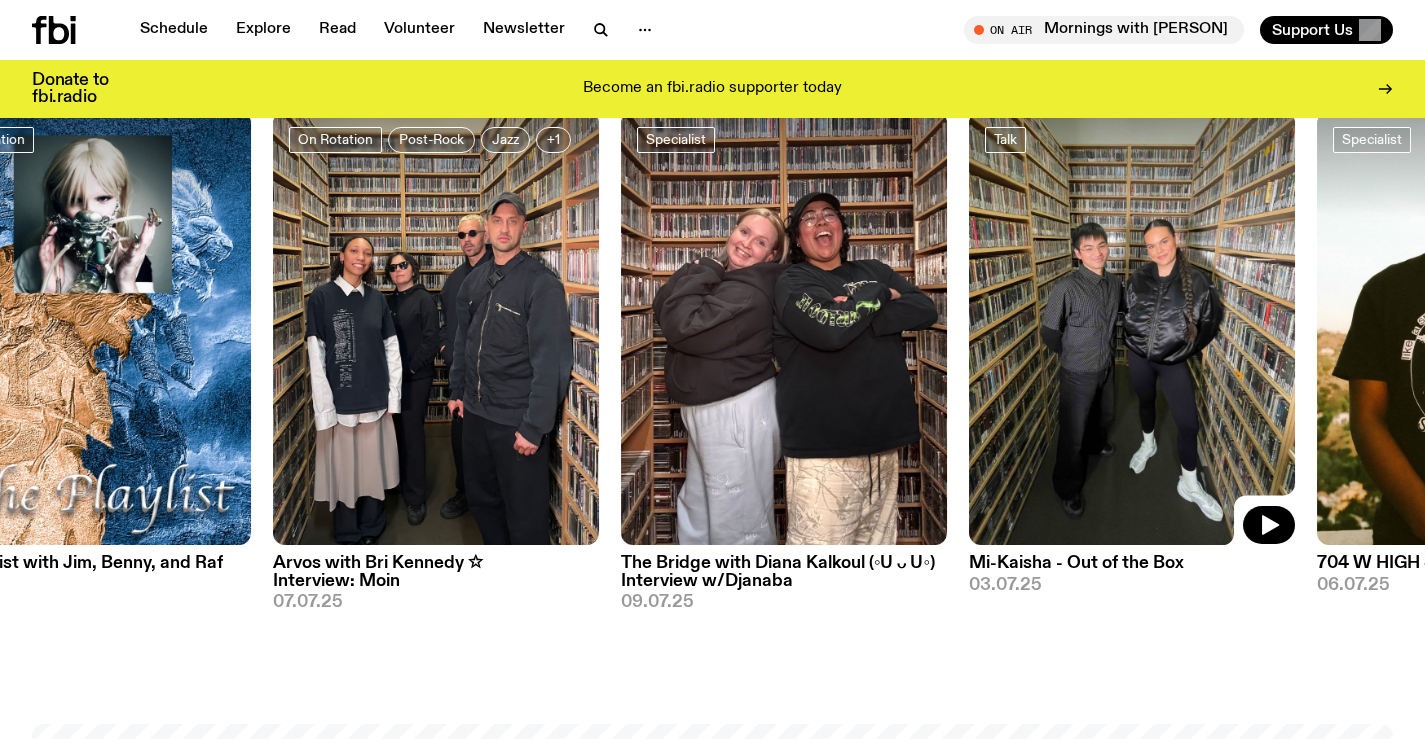 drag, startPoint x: 456, startPoint y: 389, endPoint x: 1264, endPoint y: 444, distance: 809.86975 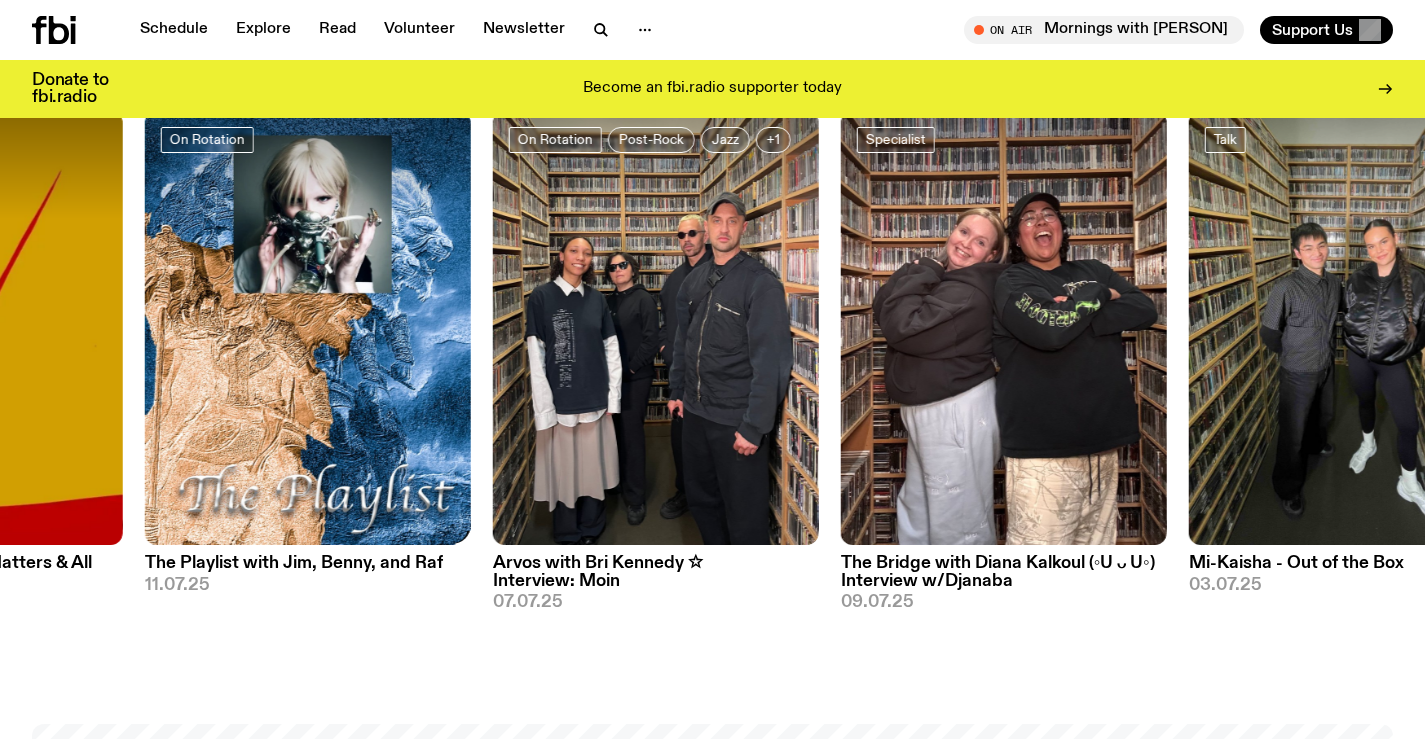 drag, startPoint x: 456, startPoint y: 417, endPoint x: 1021, endPoint y: 389, distance: 565.69336 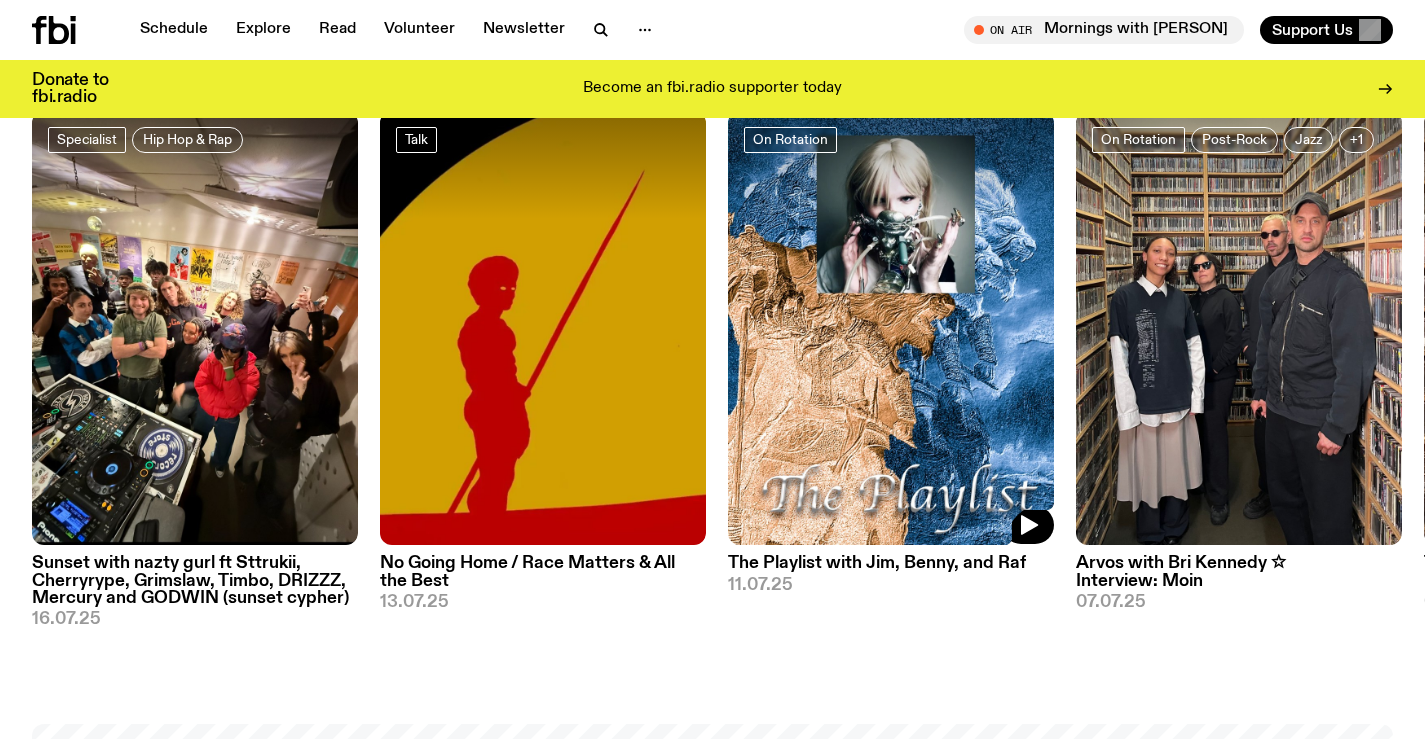 click 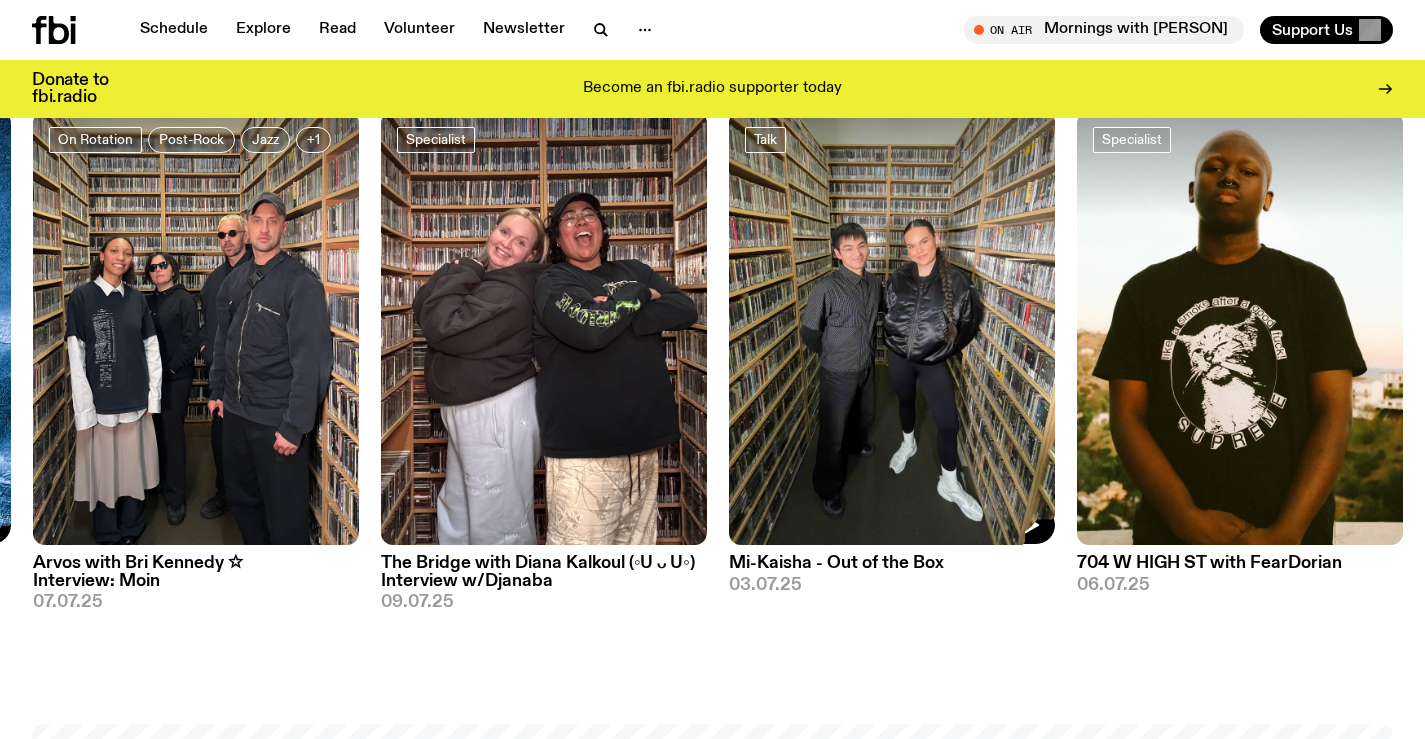 drag, startPoint x: 949, startPoint y: 381, endPoint x: 479, endPoint y: 384, distance: 470.00958 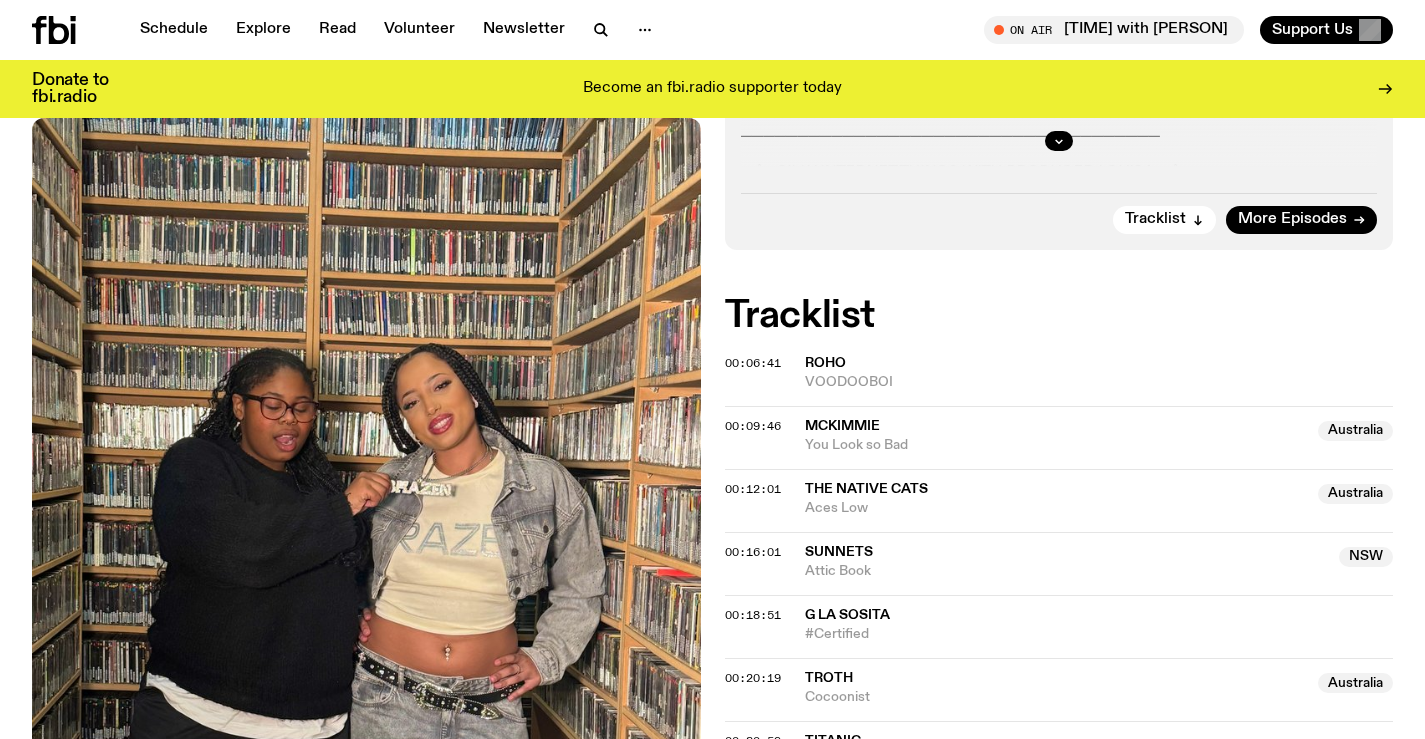 scroll, scrollTop: 585, scrollLeft: 0, axis: vertical 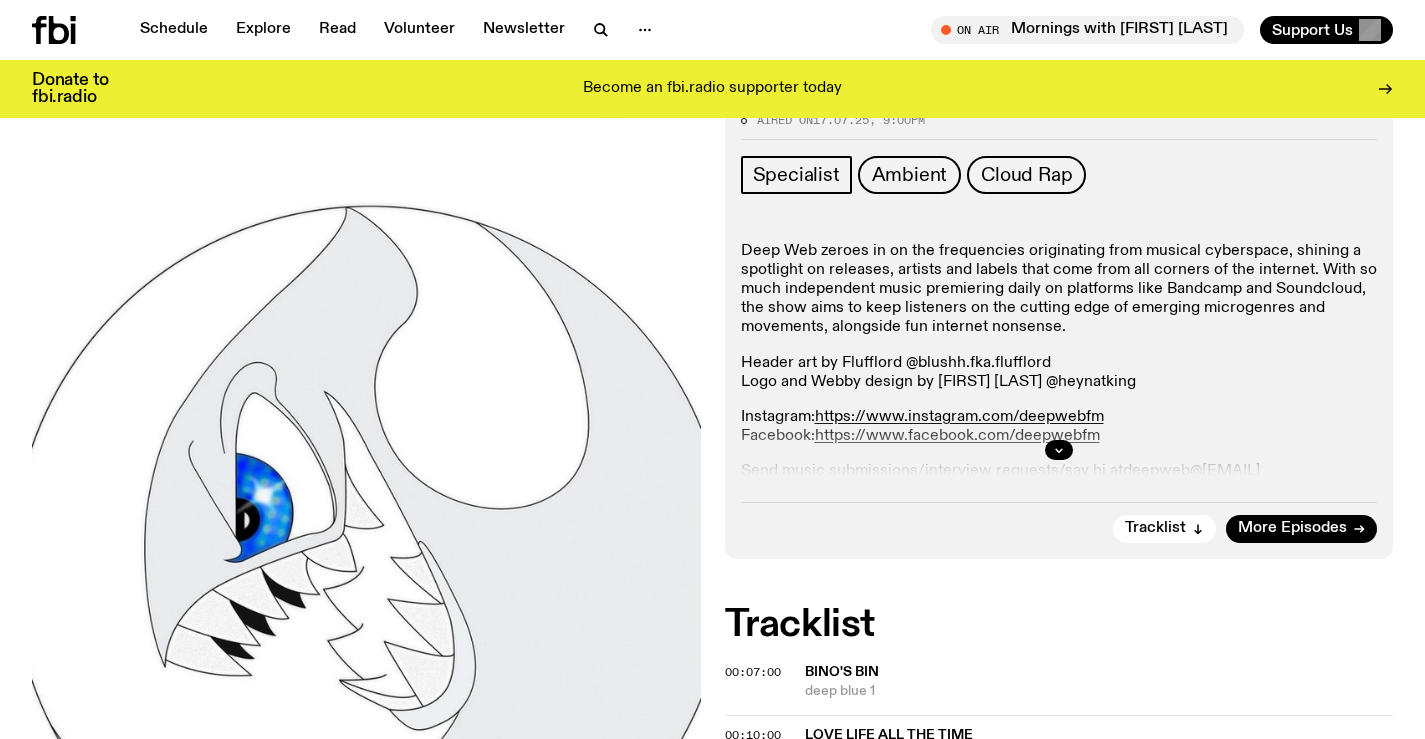 click on "Deep Web zeroes in on the frequencies originating from musical cyberspace, shining a spotlight on releases, artists and labels that come from all corners of the internet. With so much independent music premiering daily on platforms like Bandcamp and Soundcloud, the show aims to keep listeners on the cutting edge of emerging microgenres and movements, alongside fun internet nonsense." at bounding box center (1059, 290) 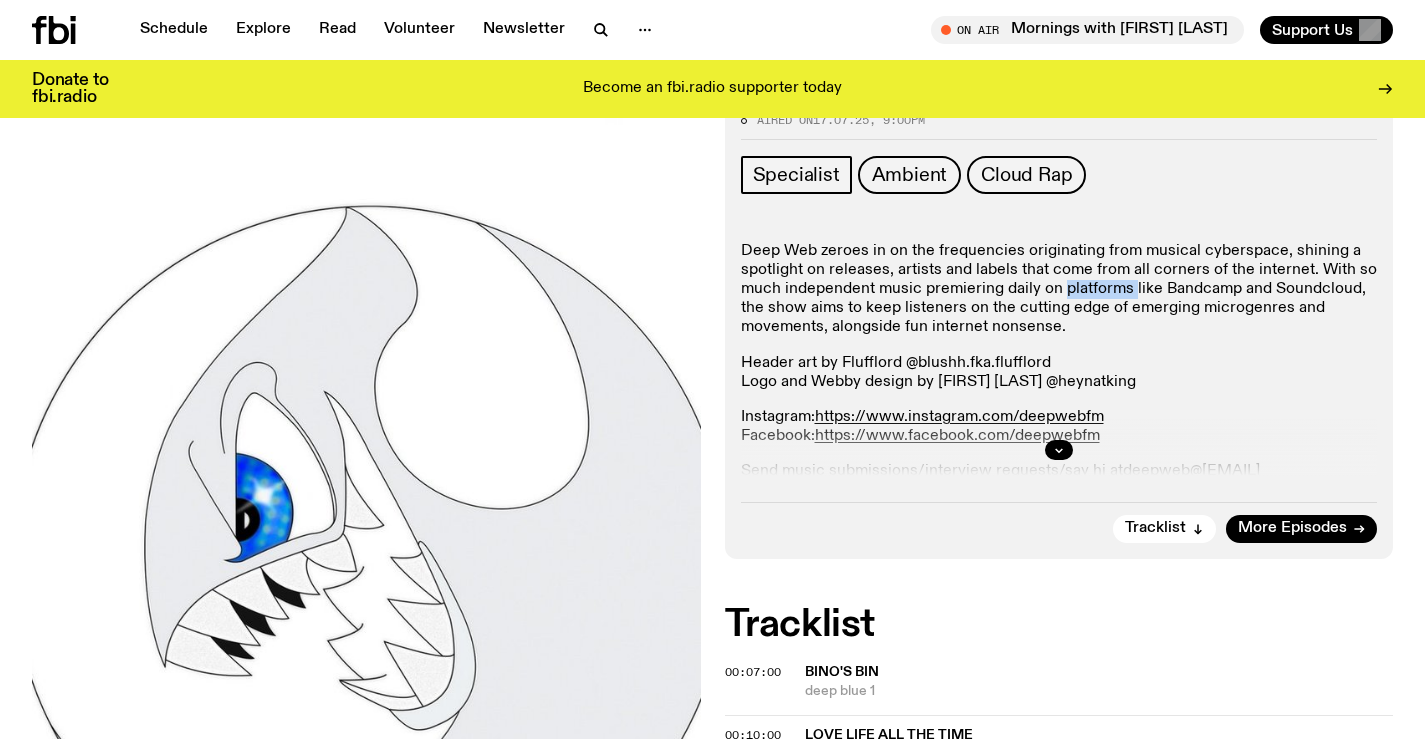 click on "Deep Web zeroes in on the frequencies originating from musical cyberspace, shining a spotlight on releases, artists and labels that come from all corners of the internet. With so much independent music premiering daily on platforms like Bandcamp and Soundcloud, the show aims to keep listeners on the cutting edge of emerging microgenres and movements, alongside fun internet nonsense." at bounding box center (1059, 290) 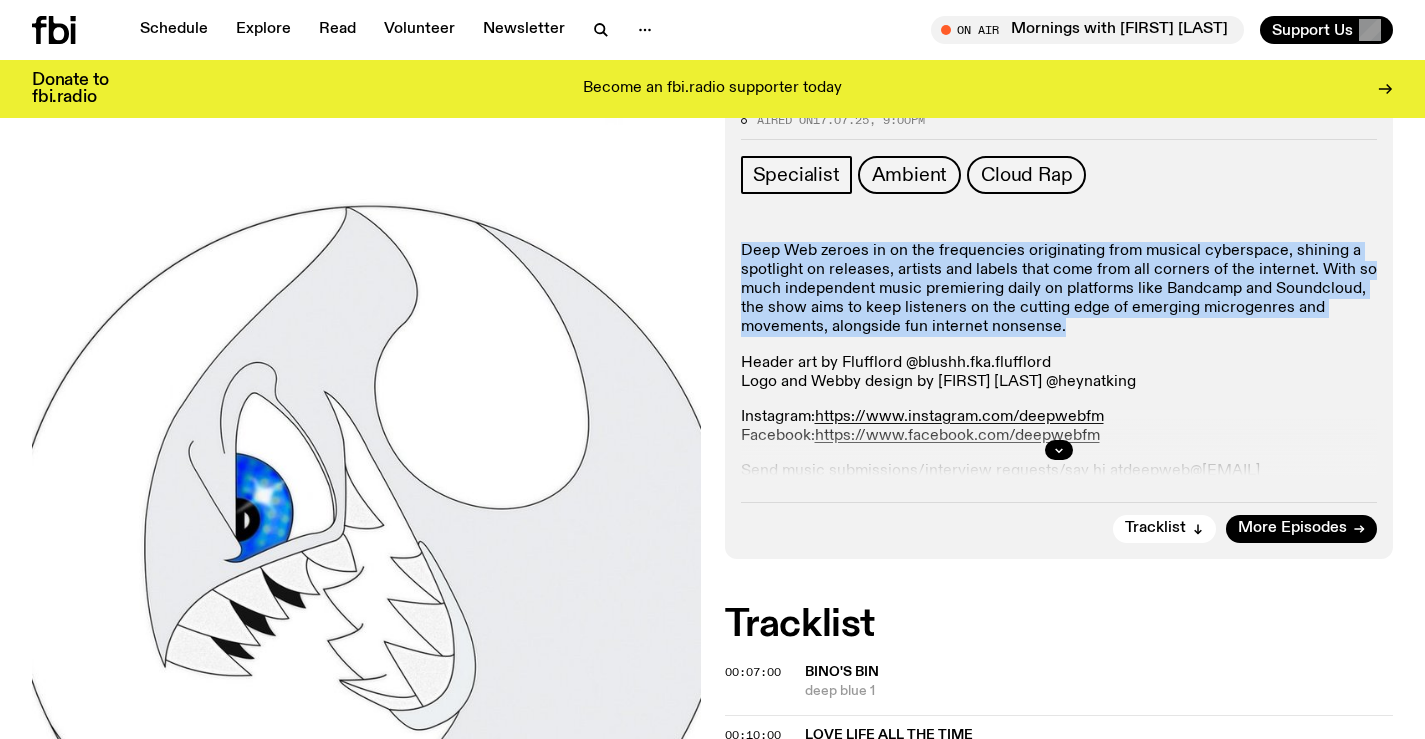 click on "Deep Web zeroes in on the frequencies originating from musical cyberspace, shining a spotlight on releases, artists and labels that come from all corners of the internet. With so much independent music premiering daily on platforms like Bandcamp and Soundcloud, the show aims to keep listeners on the cutting edge of emerging microgenres and movements, alongside fun internet nonsense." at bounding box center (1059, 290) 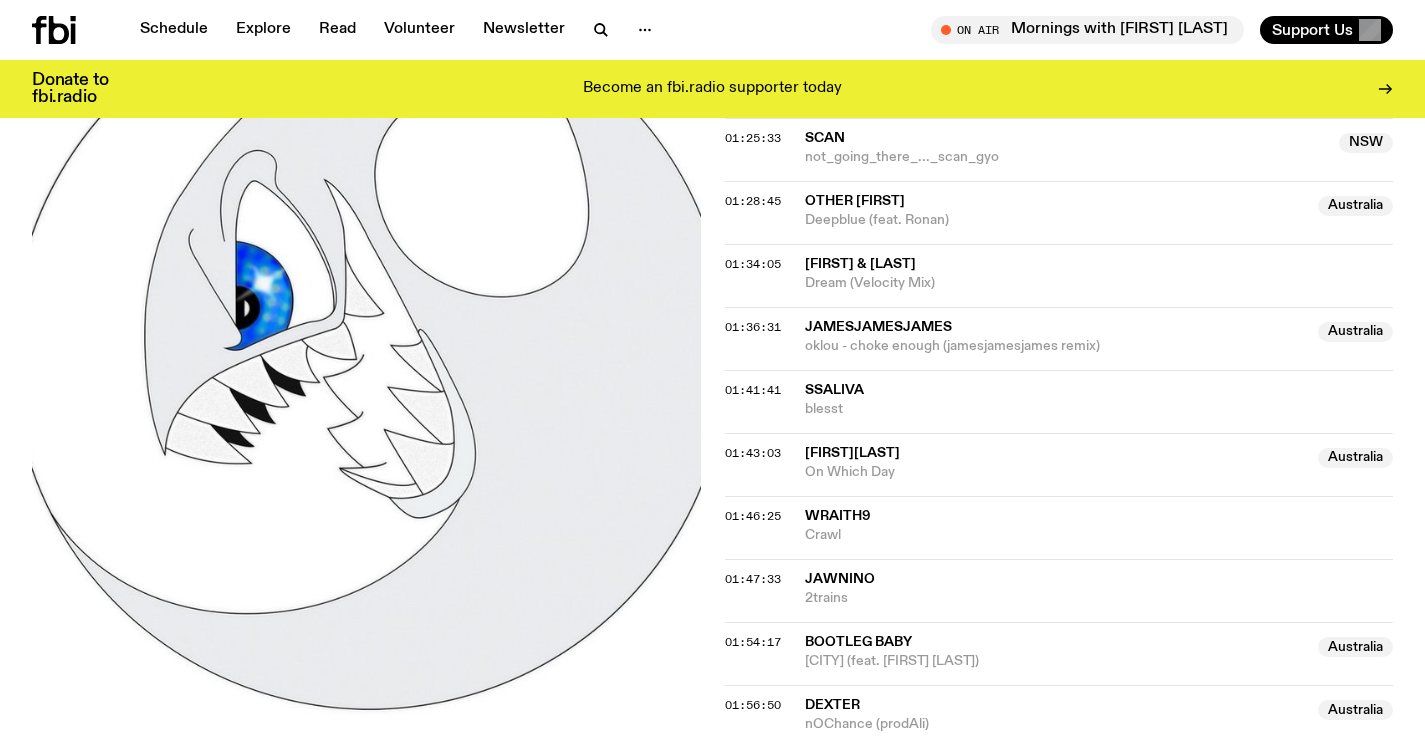 scroll, scrollTop: 2087, scrollLeft: 0, axis: vertical 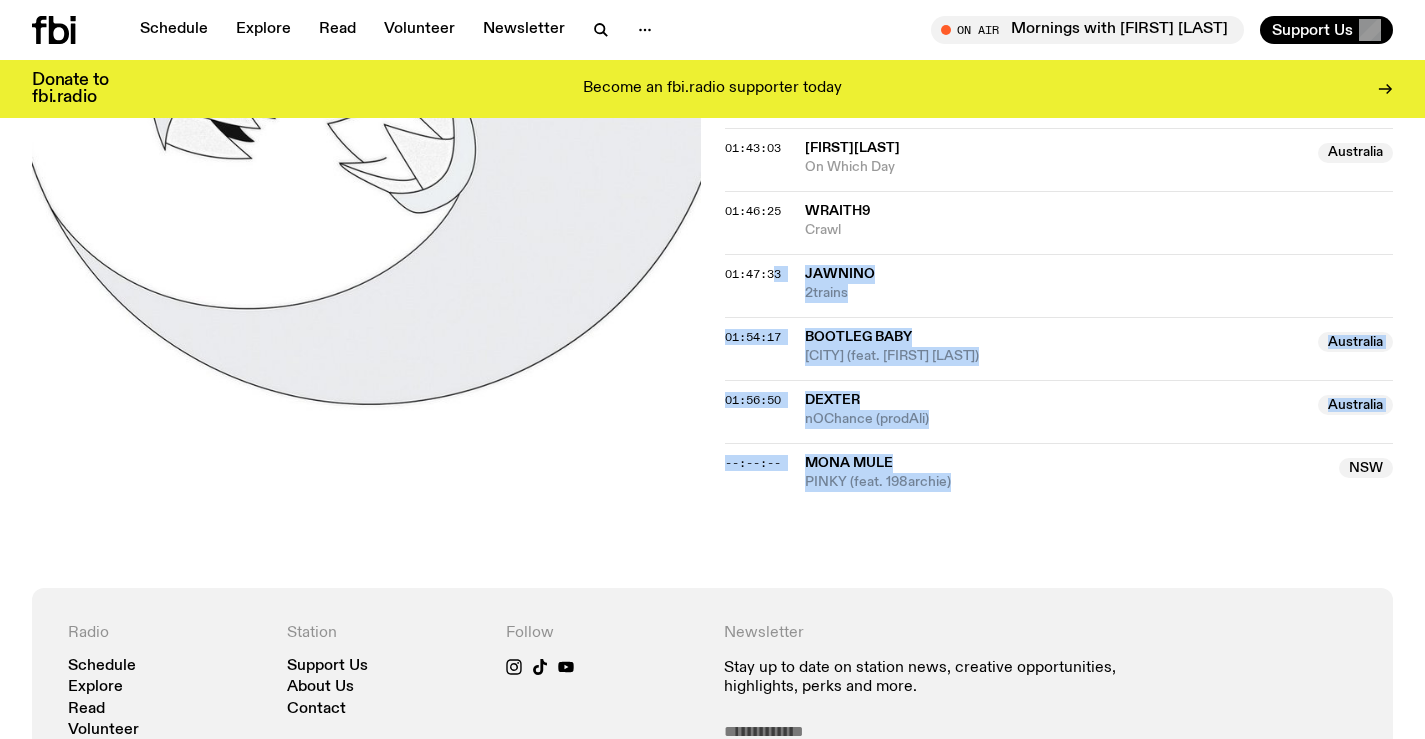 drag, startPoint x: 1025, startPoint y: 670, endPoint x: 774, endPoint y: 394, distance: 373.06433 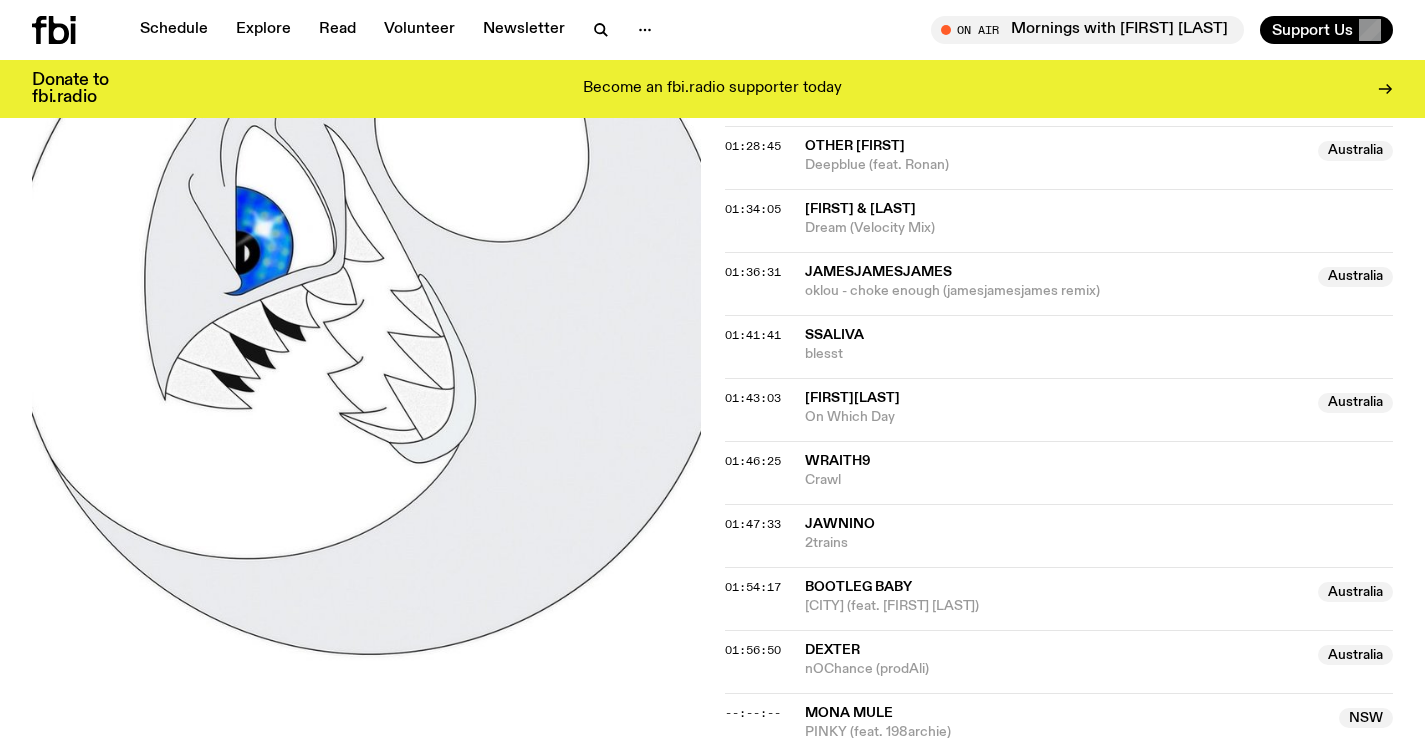 scroll, scrollTop: 1787, scrollLeft: 0, axis: vertical 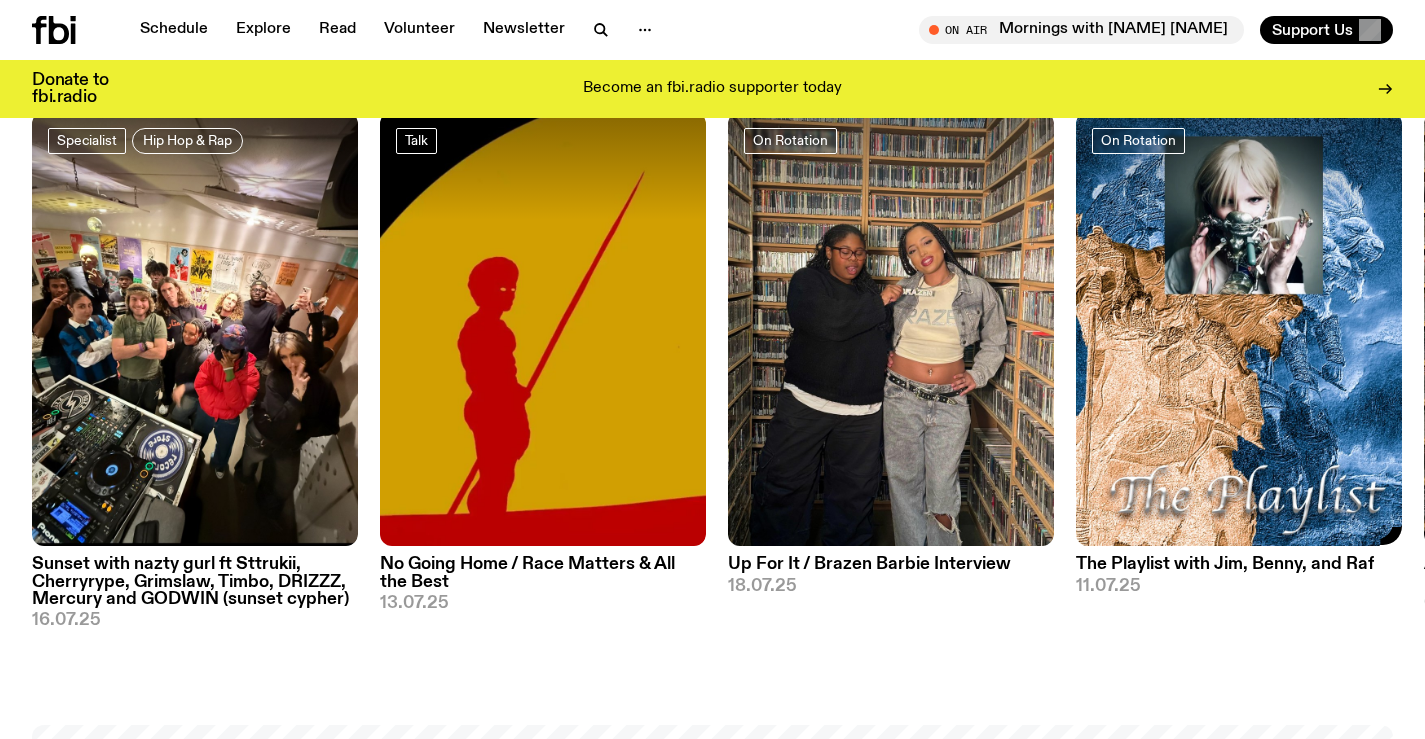 drag, startPoint x: 773, startPoint y: 398, endPoint x: 443, endPoint y: 377, distance: 330.6675 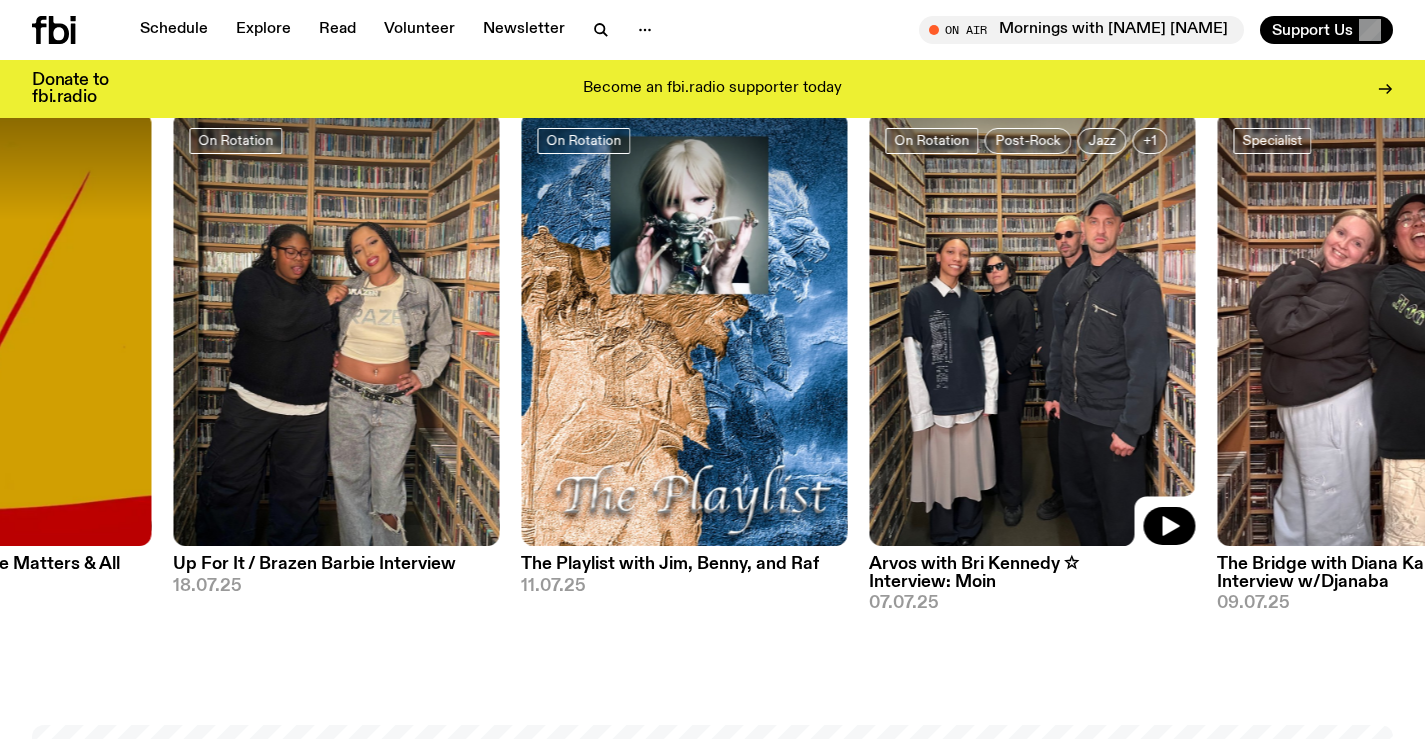 drag, startPoint x: 816, startPoint y: 397, endPoint x: 1119, endPoint y: 396, distance: 303.00165 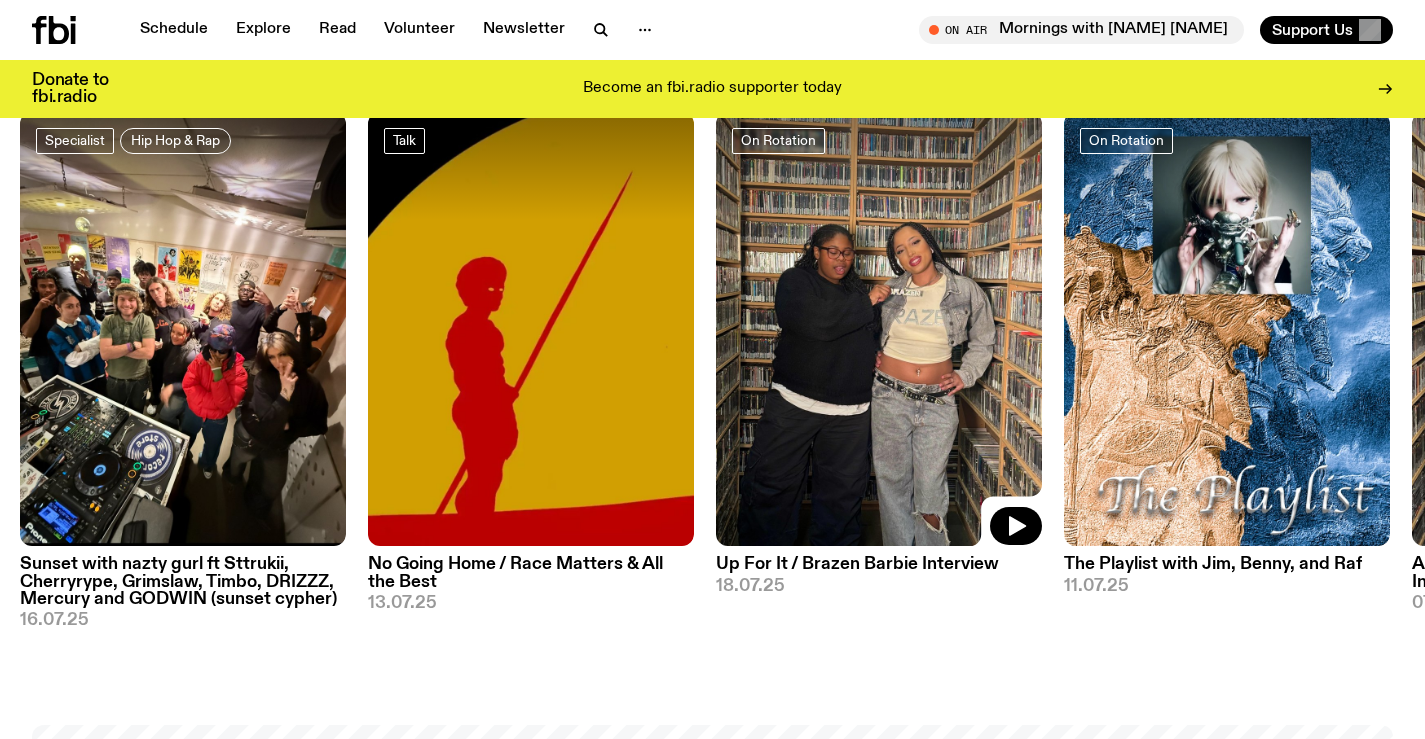 drag, startPoint x: 485, startPoint y: 361, endPoint x: 810, endPoint y: 369, distance: 325.09845 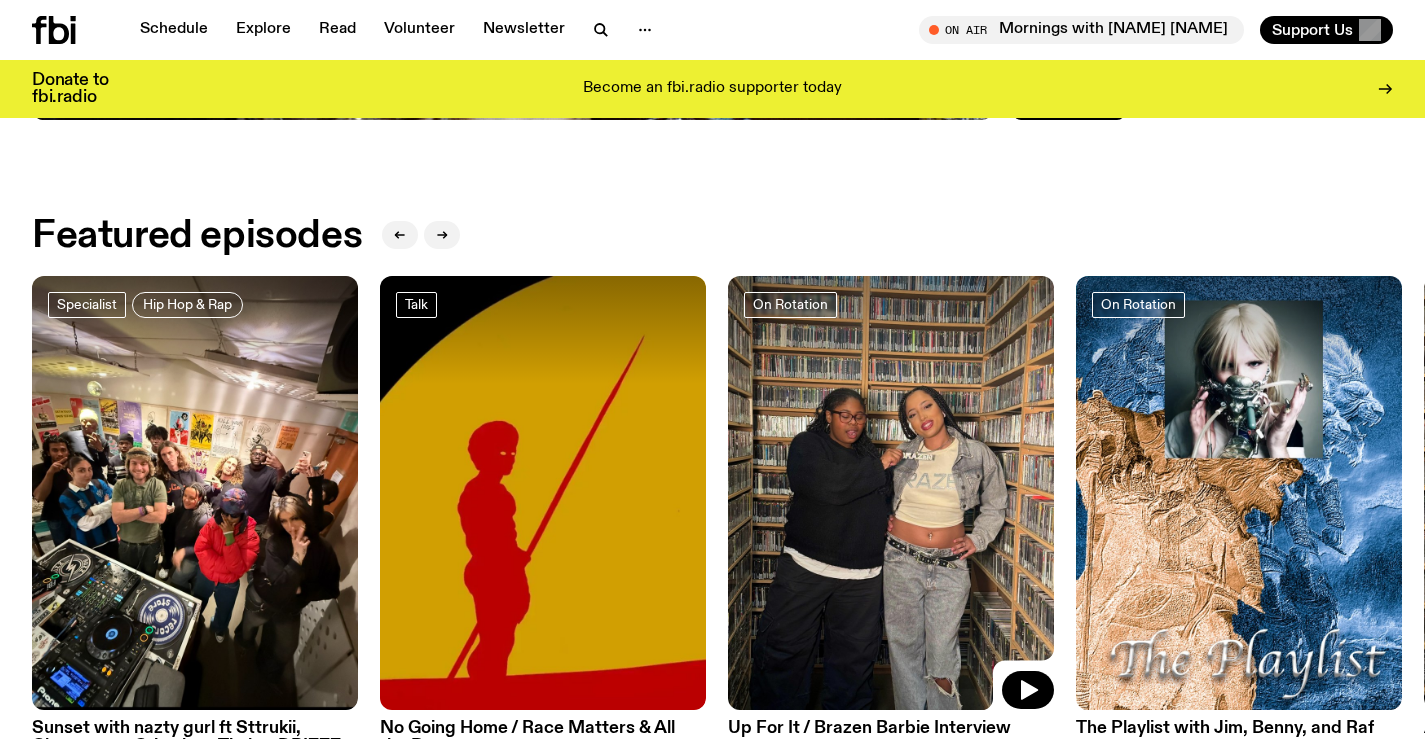 scroll, scrollTop: 784, scrollLeft: 0, axis: vertical 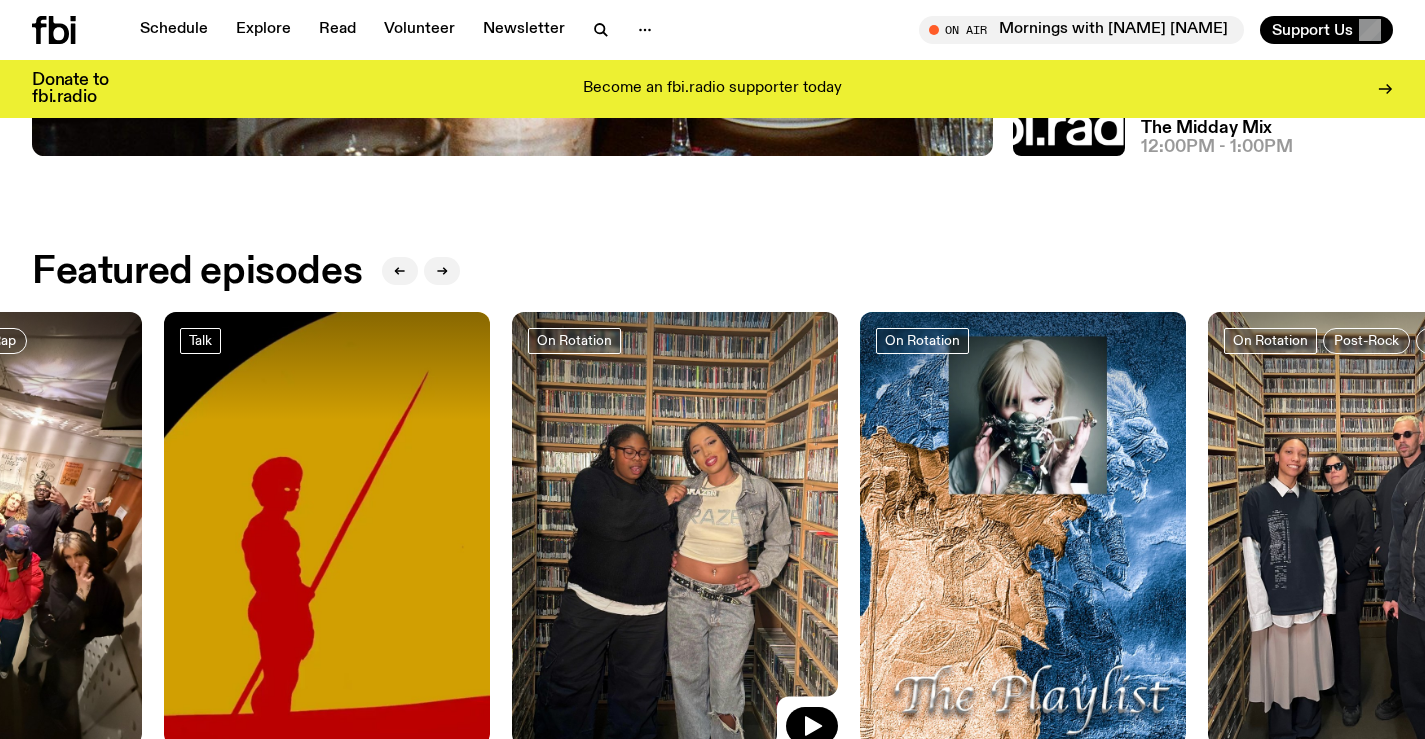 drag, startPoint x: 815, startPoint y: 450, endPoint x: 735, endPoint y: 462, distance: 80.895 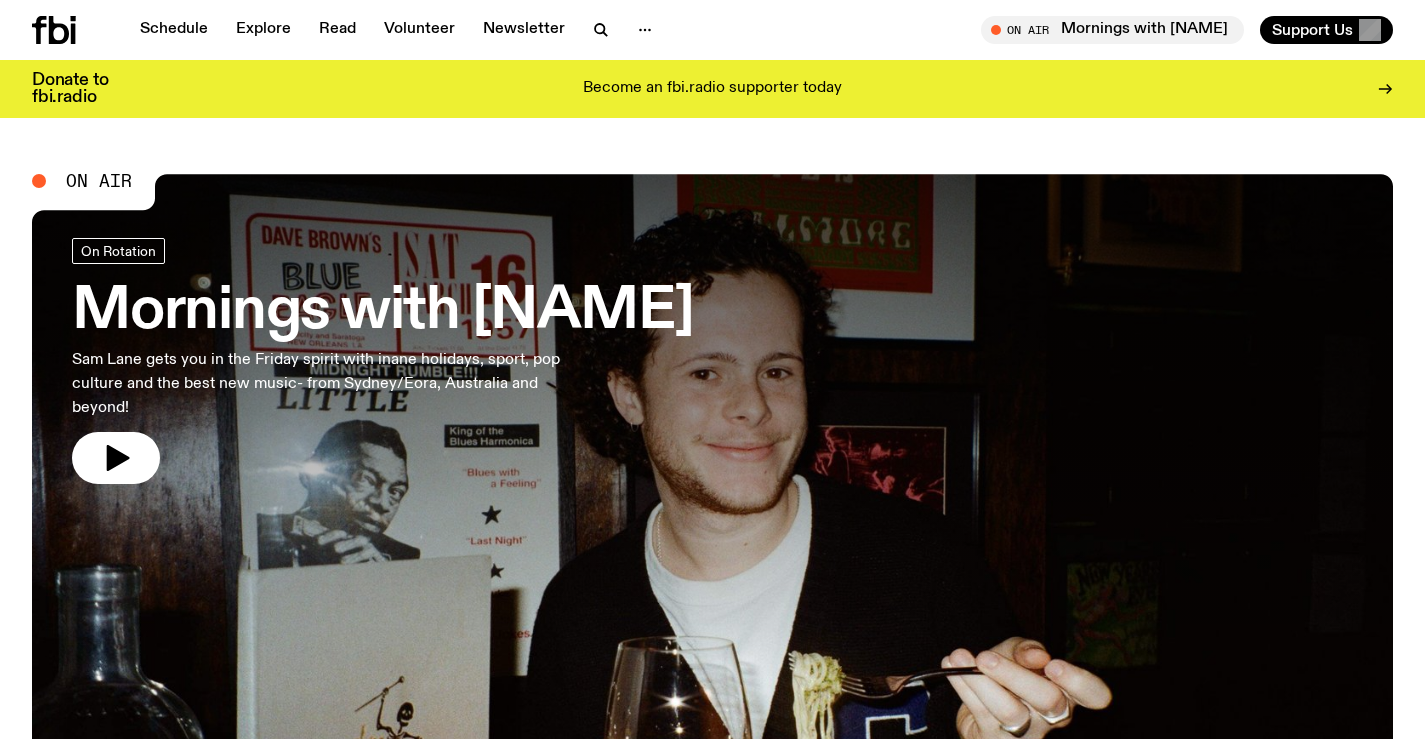 scroll, scrollTop: 984, scrollLeft: 0, axis: vertical 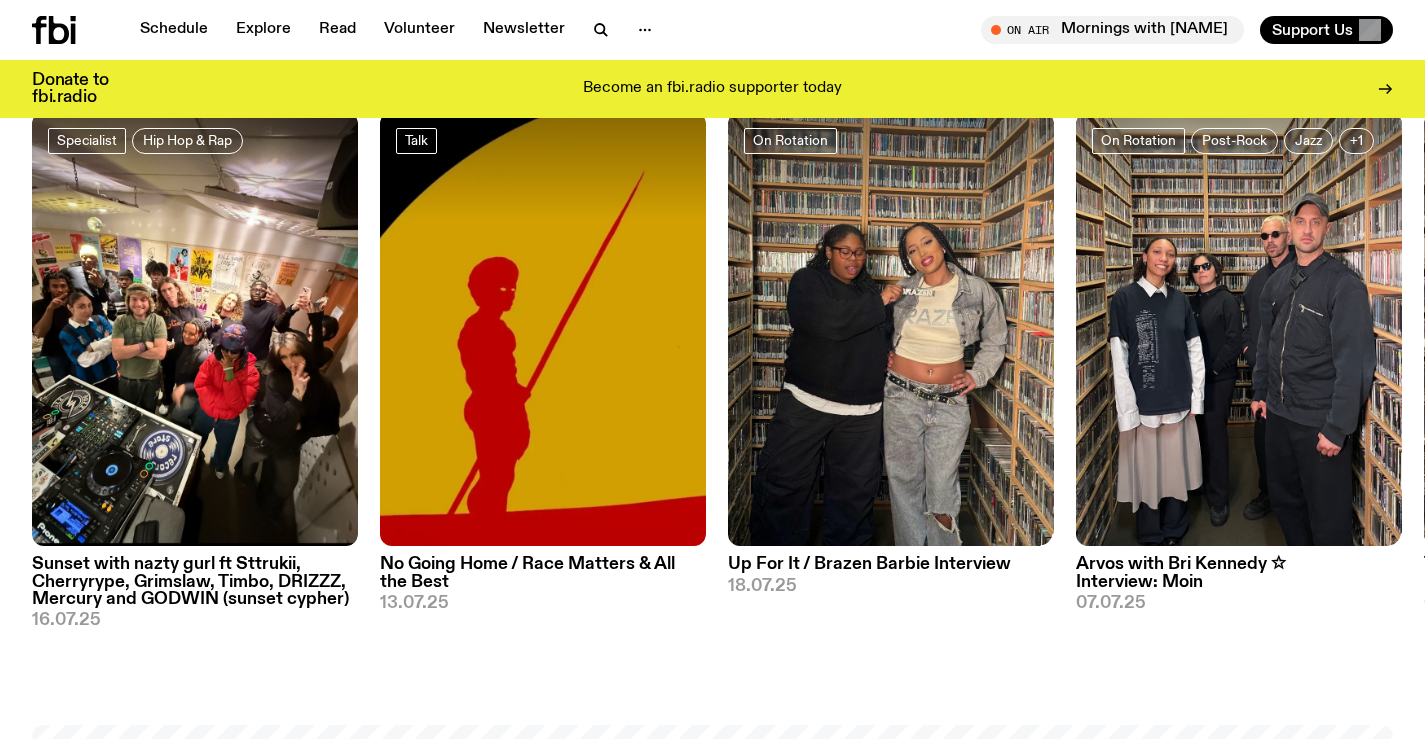 drag, startPoint x: 1102, startPoint y: 481, endPoint x: 235, endPoint y: 407, distance: 870.1523 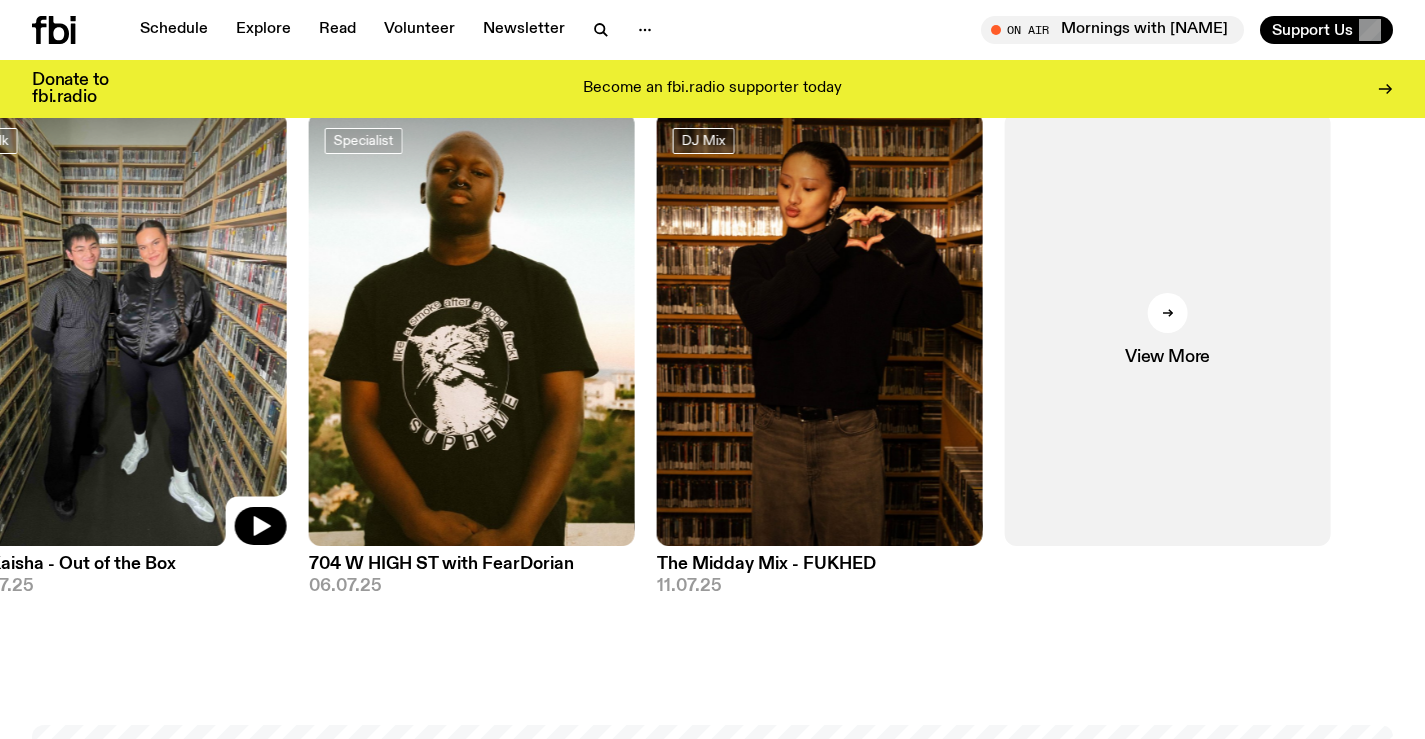drag, startPoint x: 501, startPoint y: 407, endPoint x: 1384, endPoint y: 460, distance: 884.5892 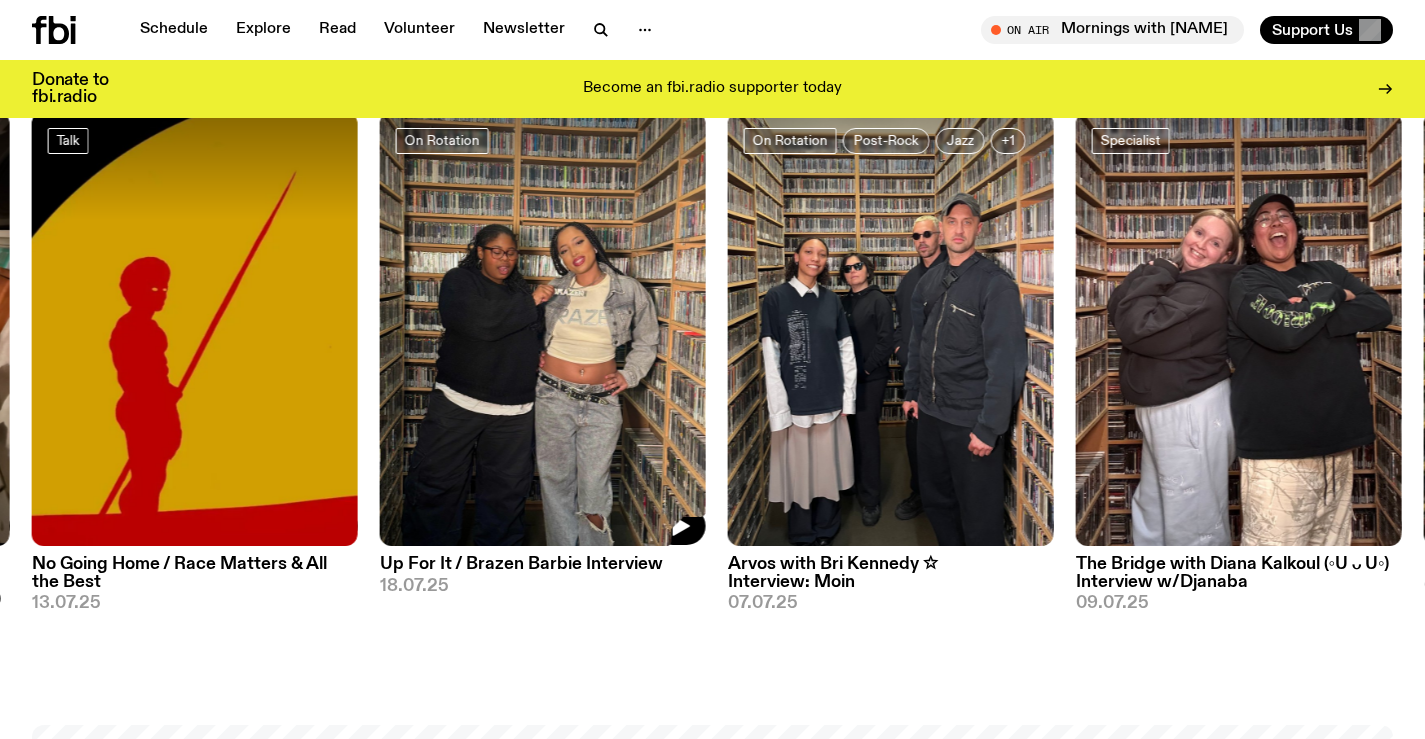 click at bounding box center (543, 329) 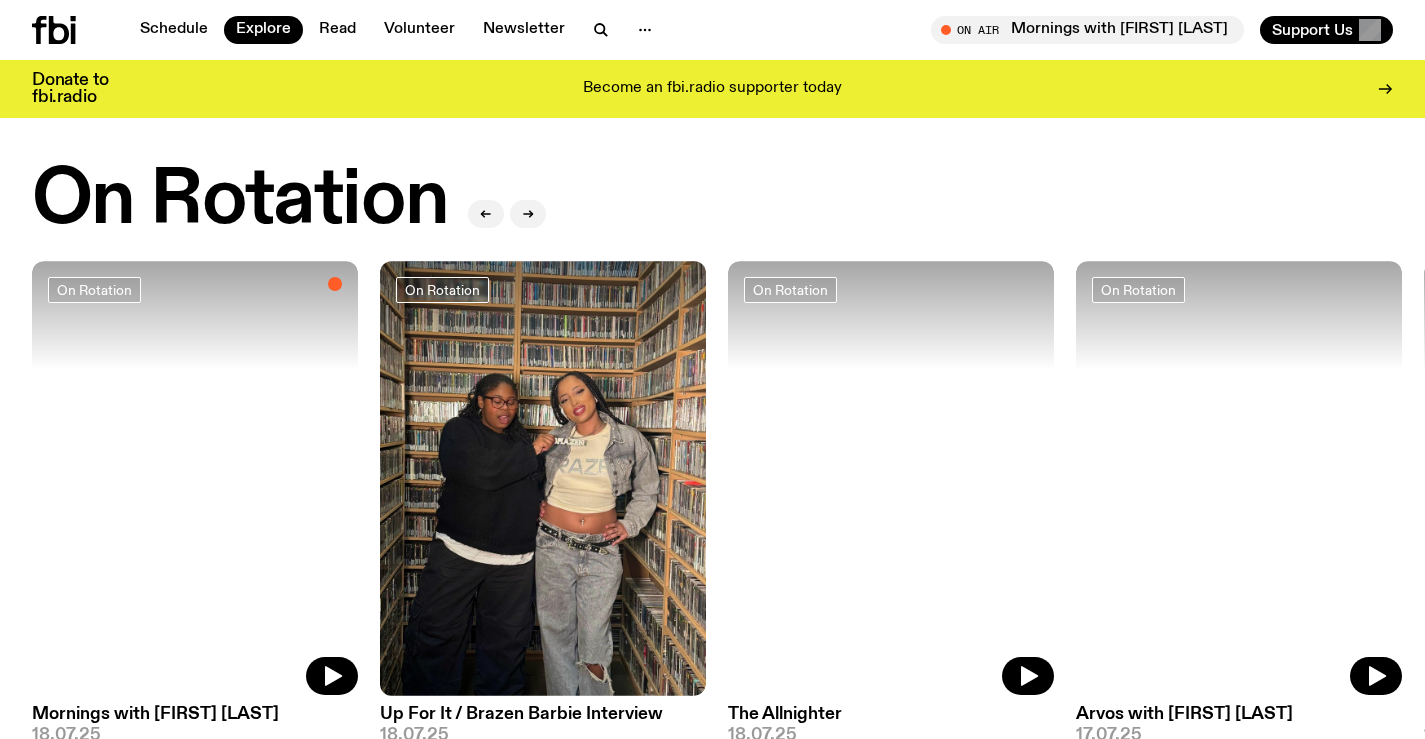 scroll, scrollTop: 787, scrollLeft: 0, axis: vertical 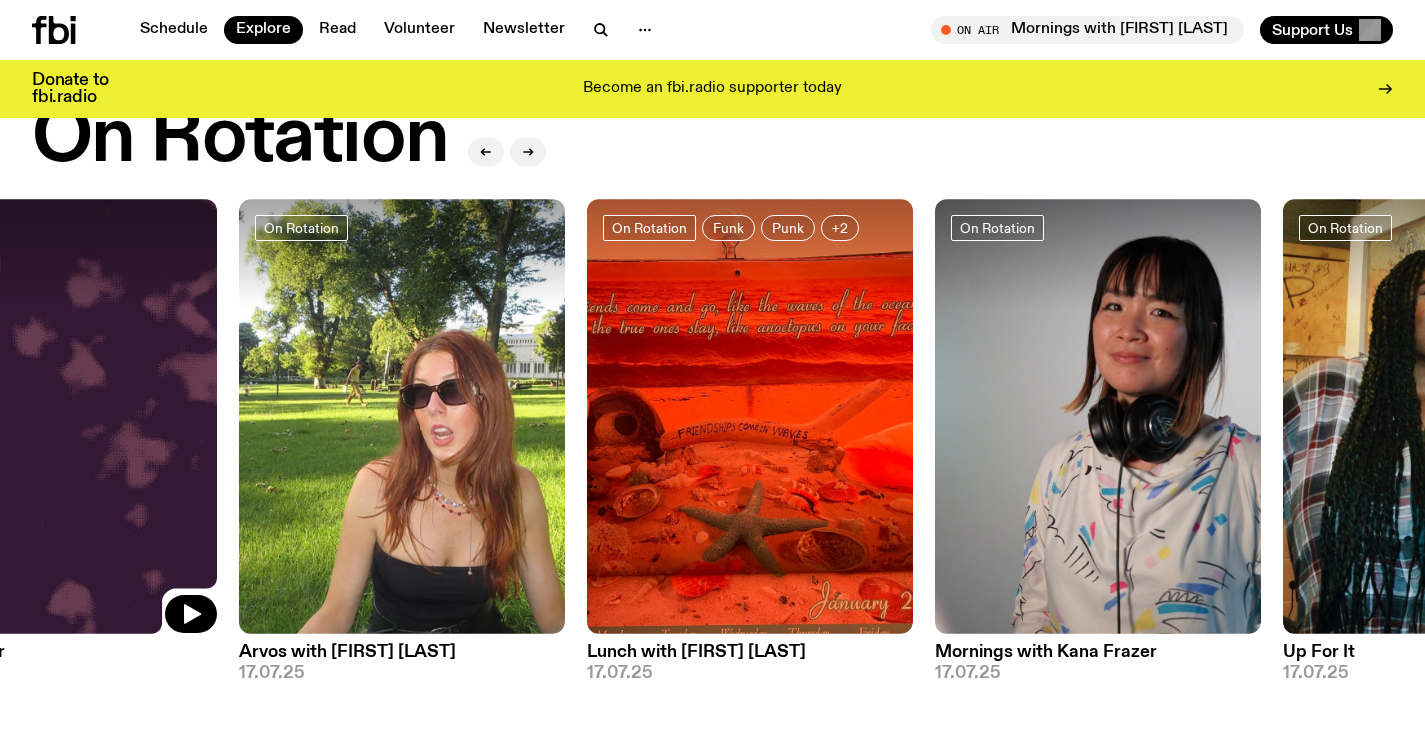 drag, startPoint x: 430, startPoint y: 413, endPoint x: 422, endPoint y: 396, distance: 18.788294 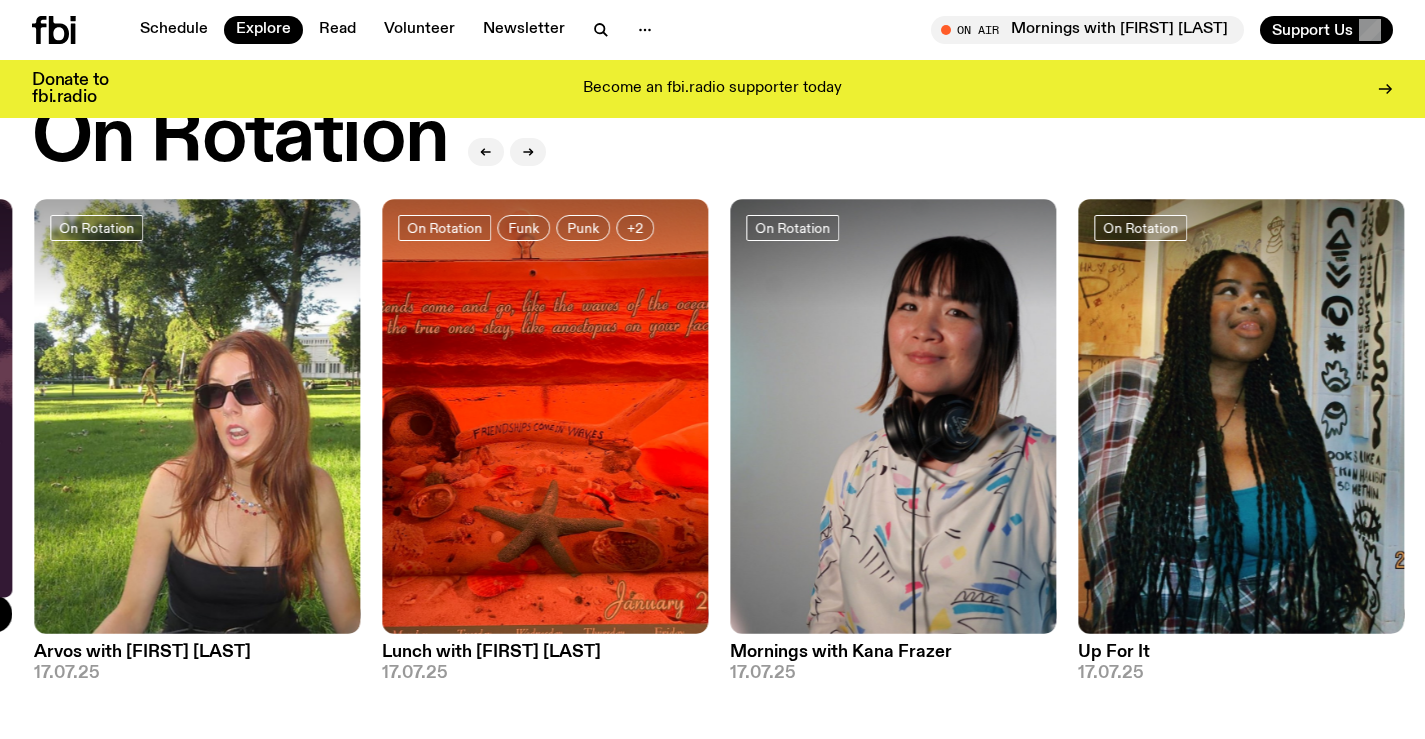 click on "On Rotation Mornings with [FIRST] [LAST] 18.07.25 On Rotation Up For It / Brazen Barbie Interview 18.07.25 On Rotation The Allnighter 18.07.25 On Rotation Arvos with [FIRST] [LAST] 17.07.25 On Rotation Funk Punk +2 Lunch with [FIRST] [LAST] 17.07.25 On Rotation Mornings with [FIRST] [LAST] 17.07.25 On Rotation Up For It 17.07.25 On Rotation The Allnighter 17.07.25 On Rotation Arvos with [FIRST] [LAST] 16.07.25 On Rotation Lunch with [FIRST] [LAST] 16.07.25 View More" at bounding box center [712, 440] 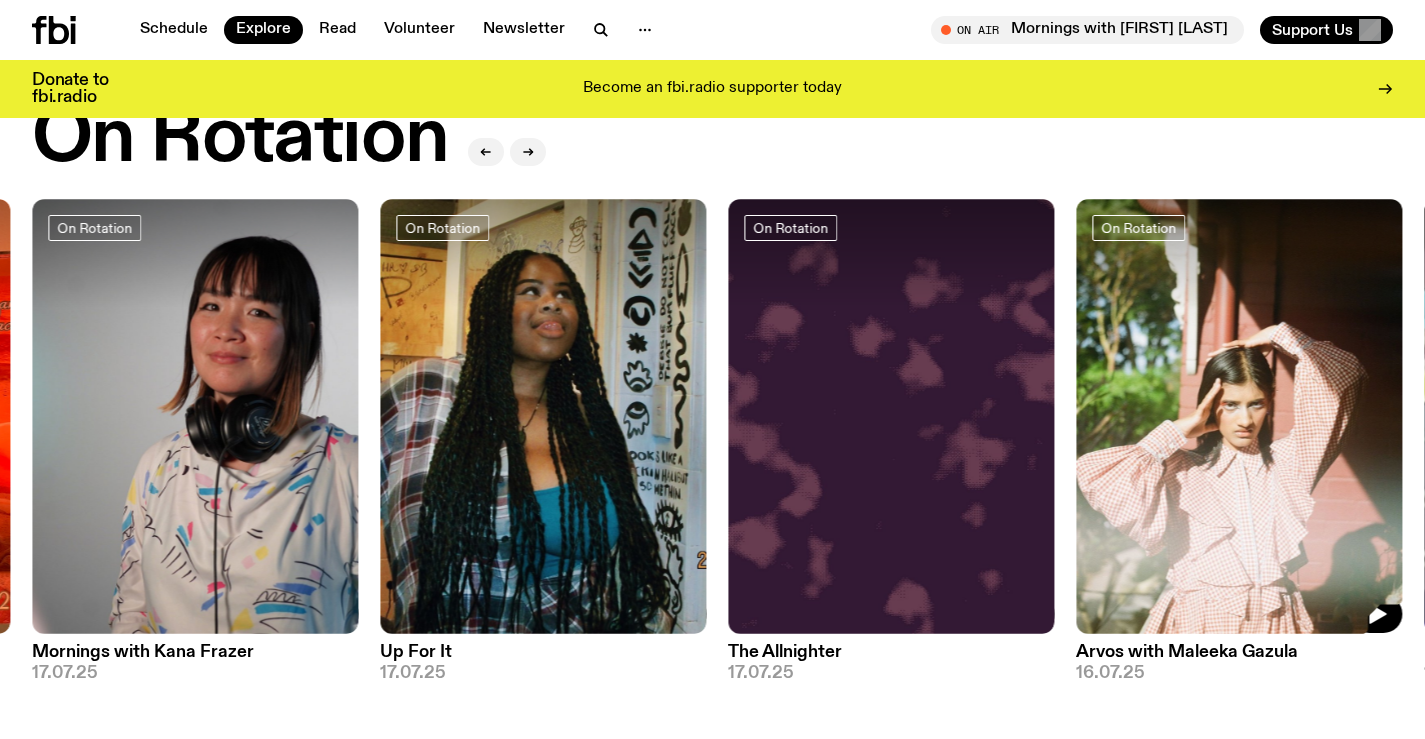 drag, startPoint x: 1192, startPoint y: 482, endPoint x: 518, endPoint y: 450, distance: 674.7592 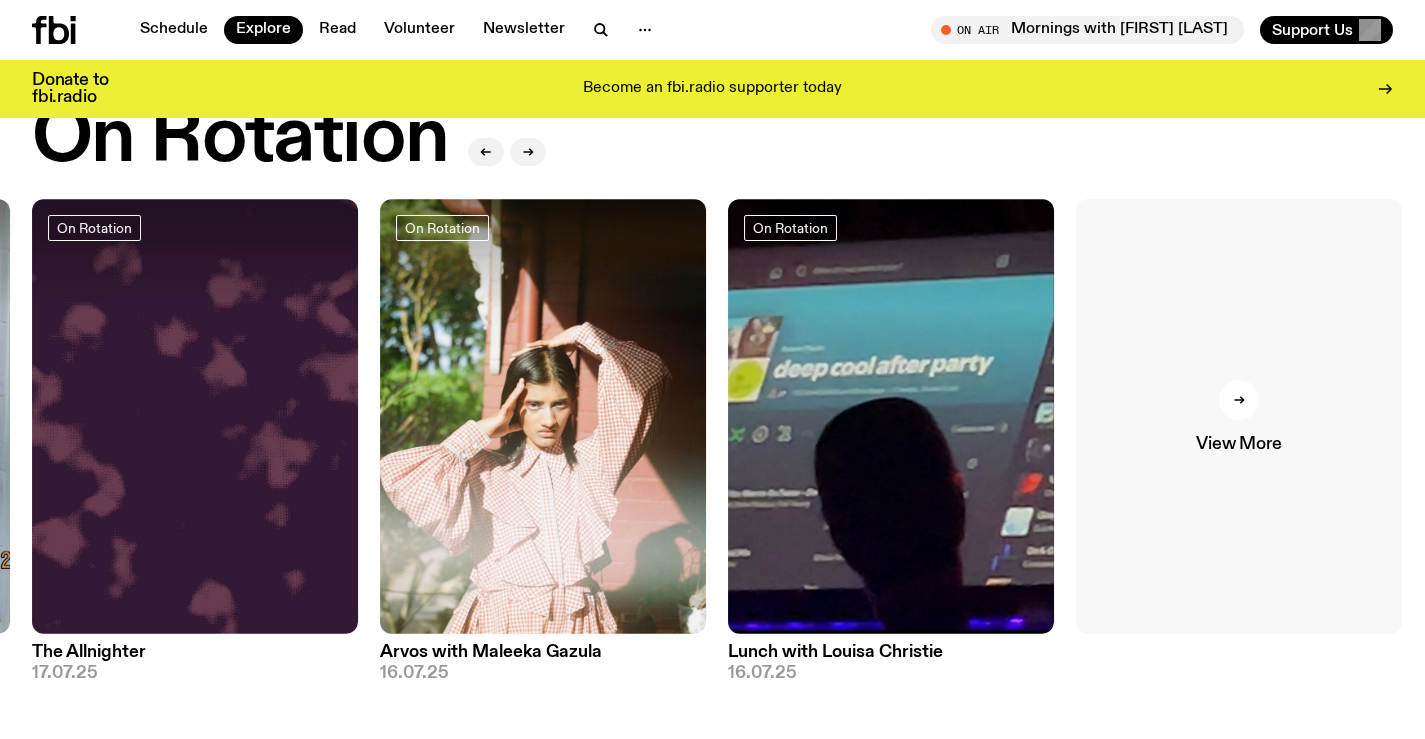 click on "View More" at bounding box center (1238, 444) 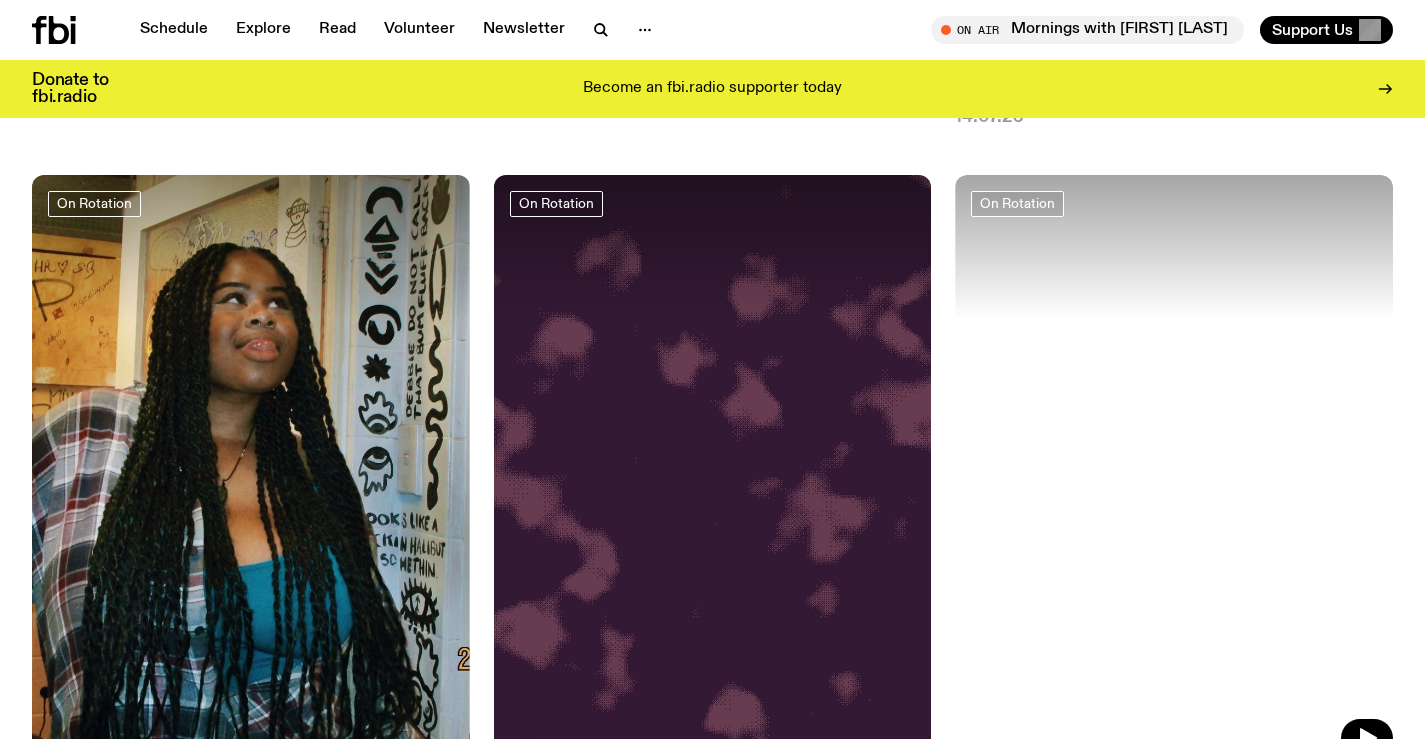 scroll, scrollTop: 5491, scrollLeft: 0, axis: vertical 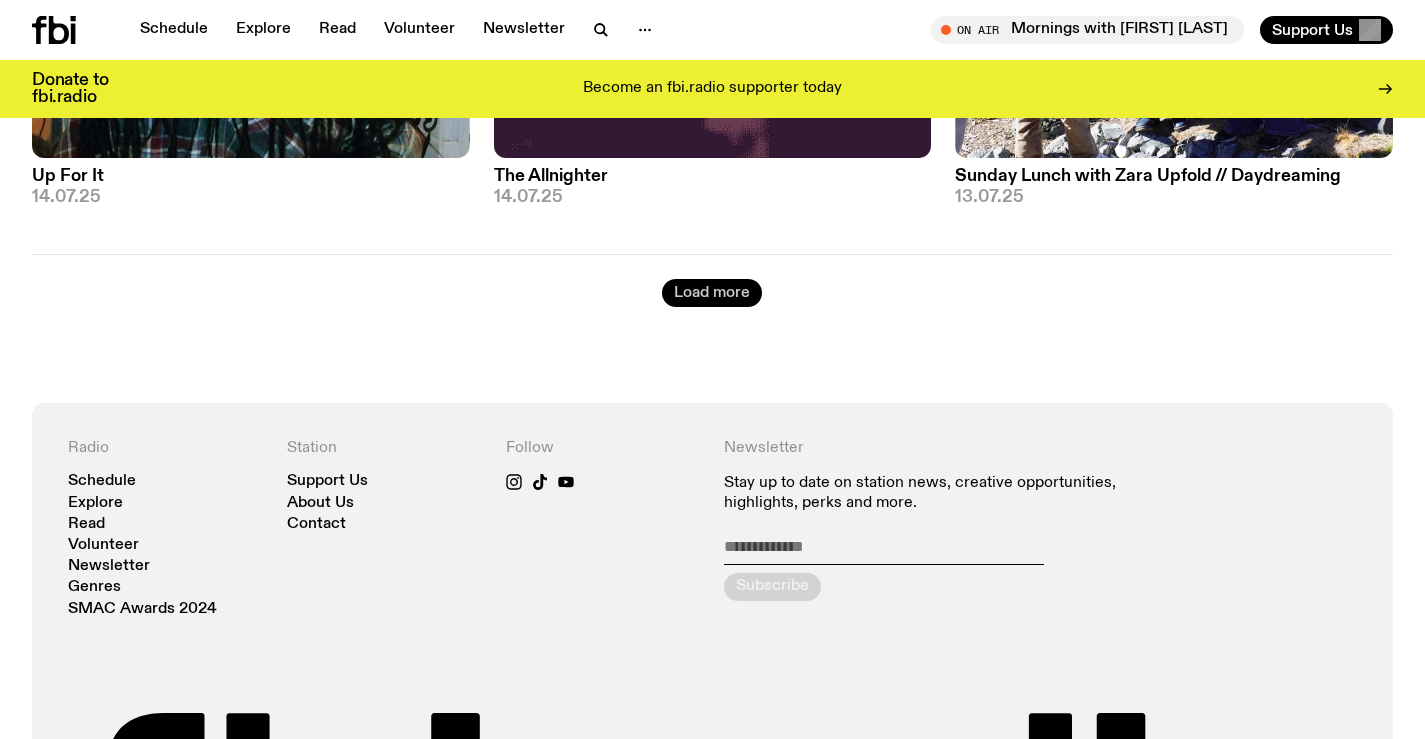 click on "Load more" at bounding box center (712, 293) 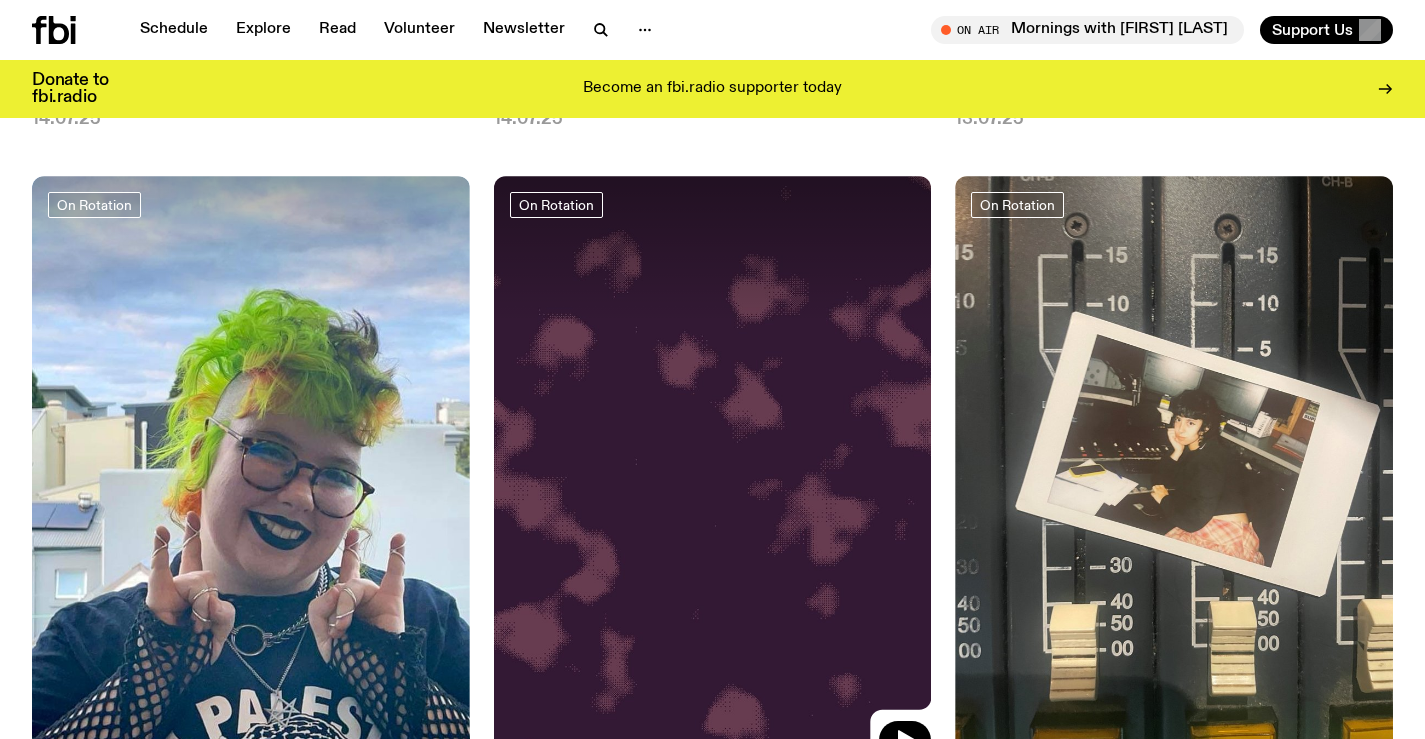 scroll, scrollTop: 6091, scrollLeft: 0, axis: vertical 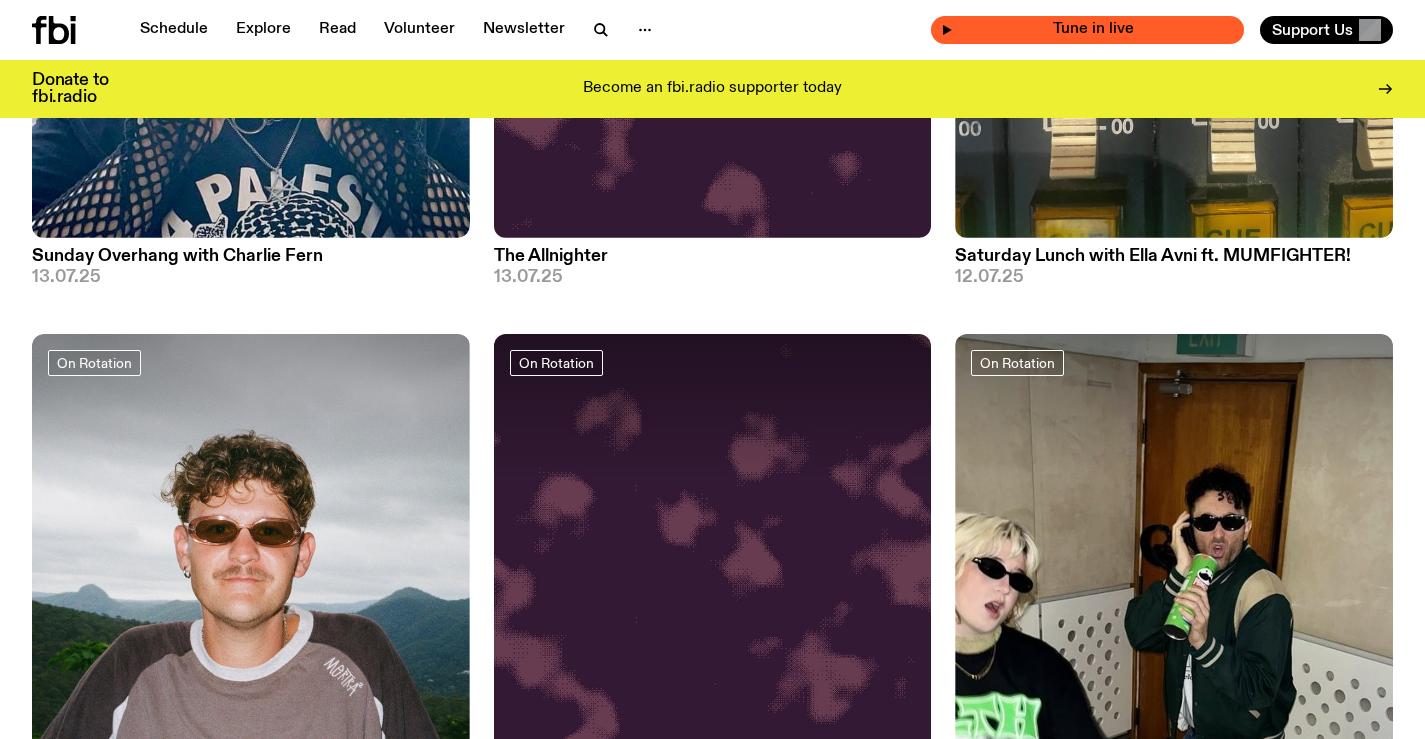 type 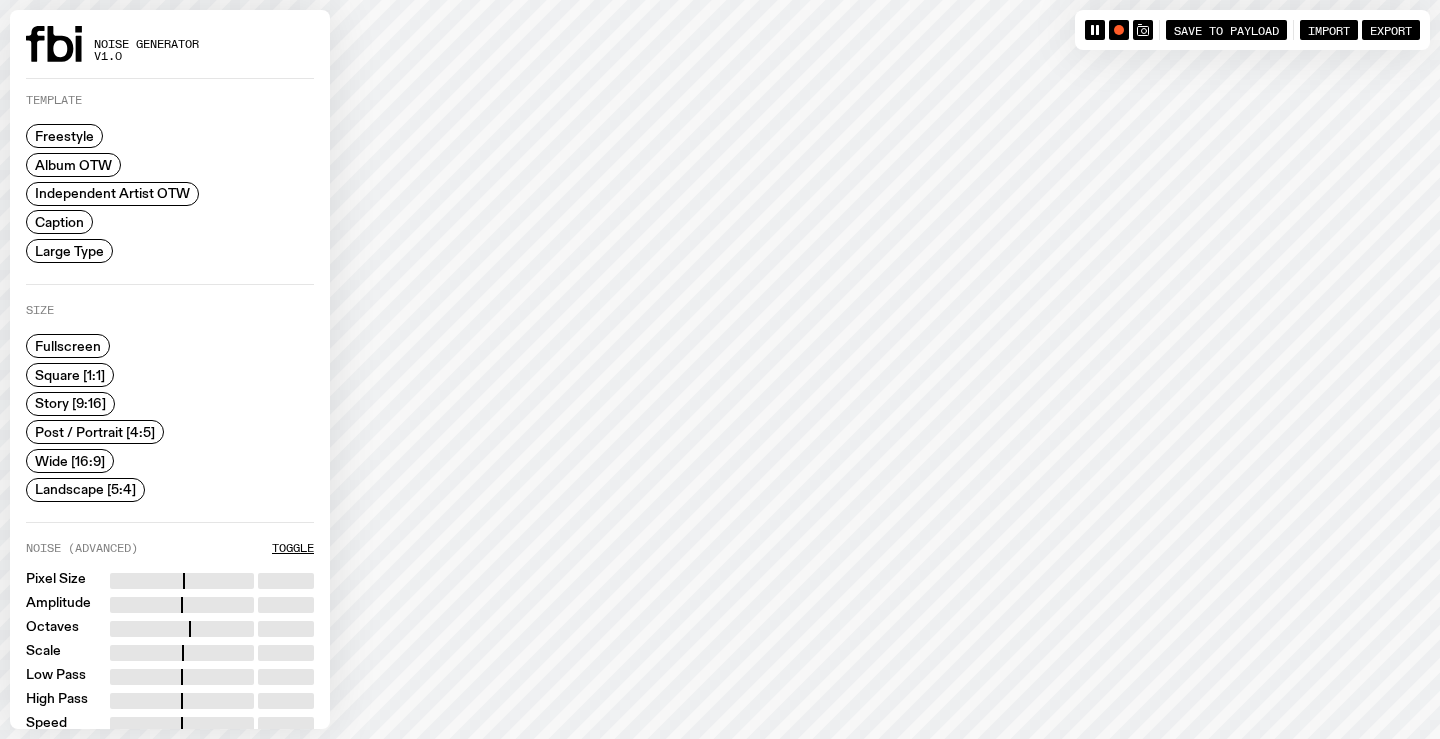 scroll, scrollTop: 0, scrollLeft: 0, axis: both 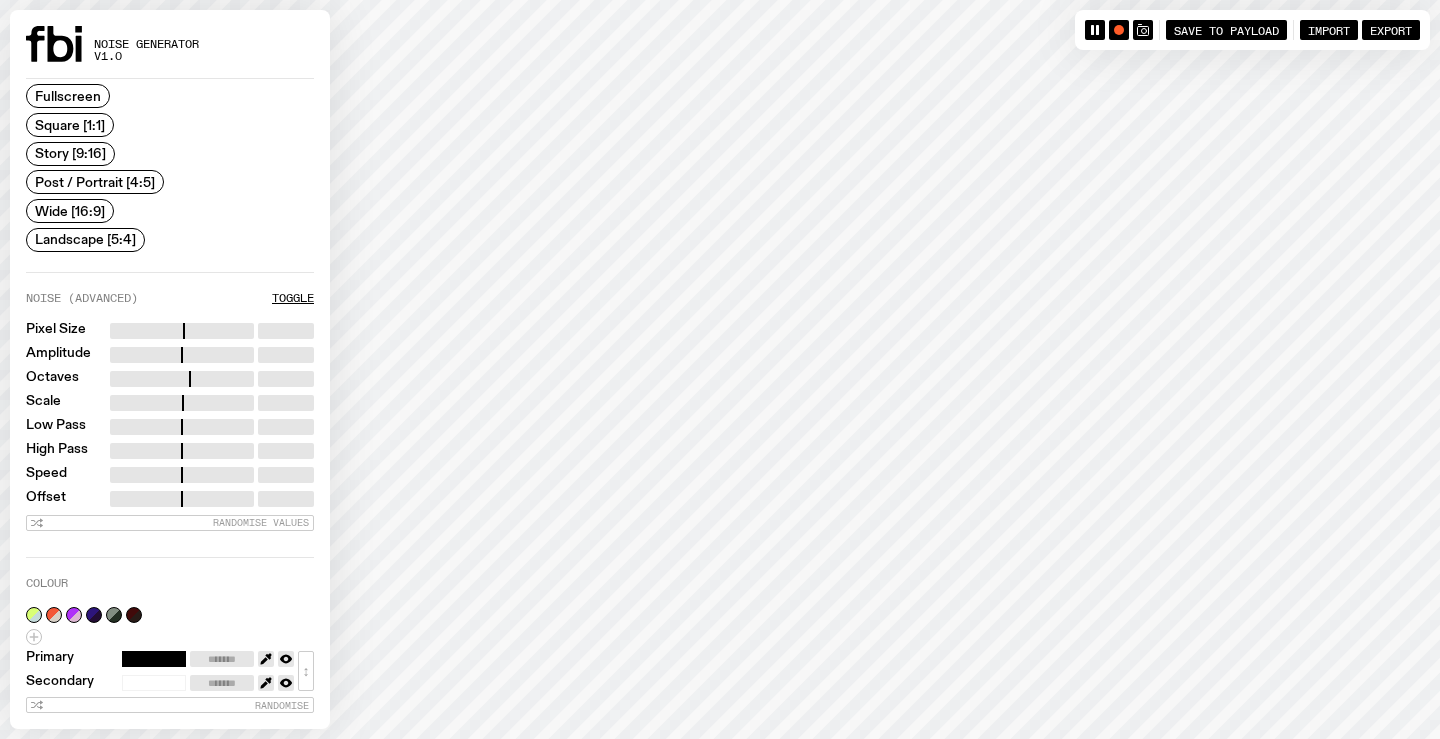 type on "**" 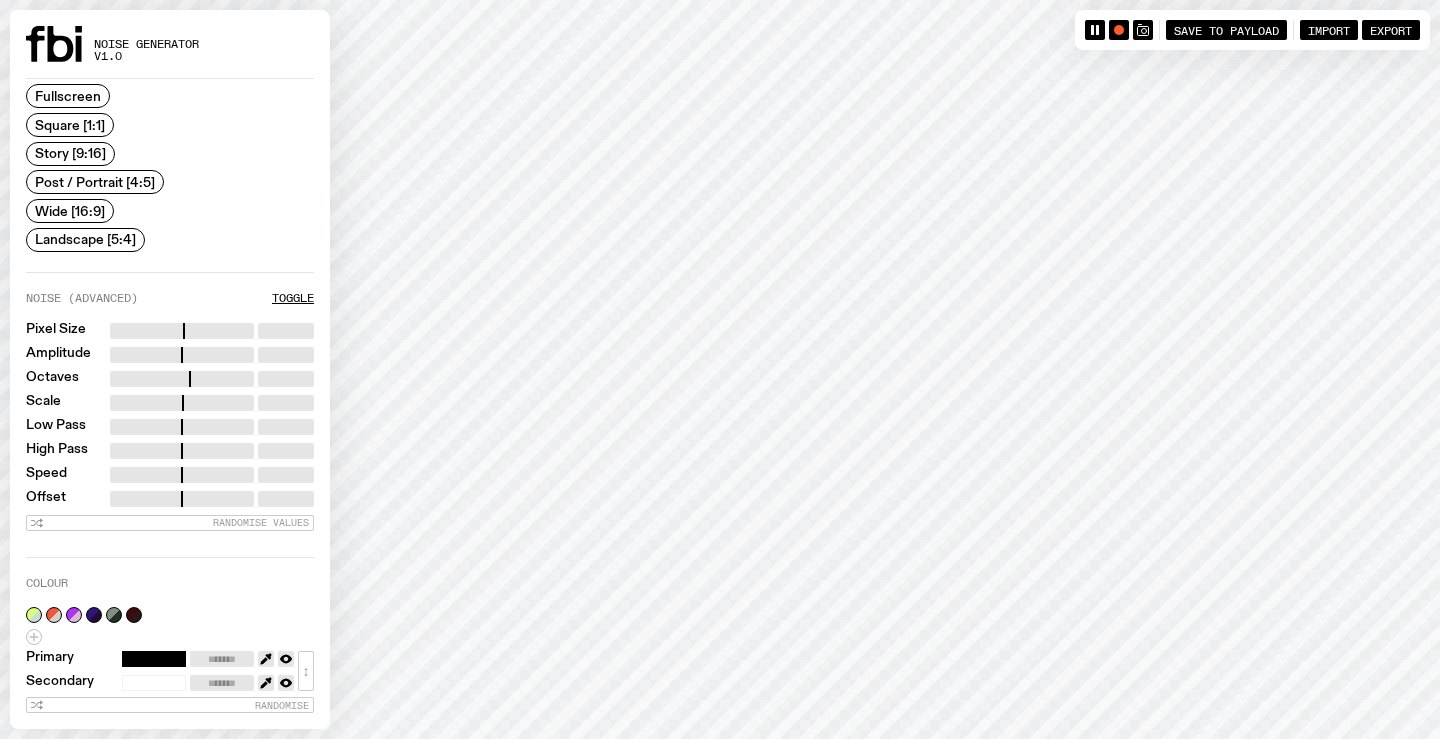 type on "**" 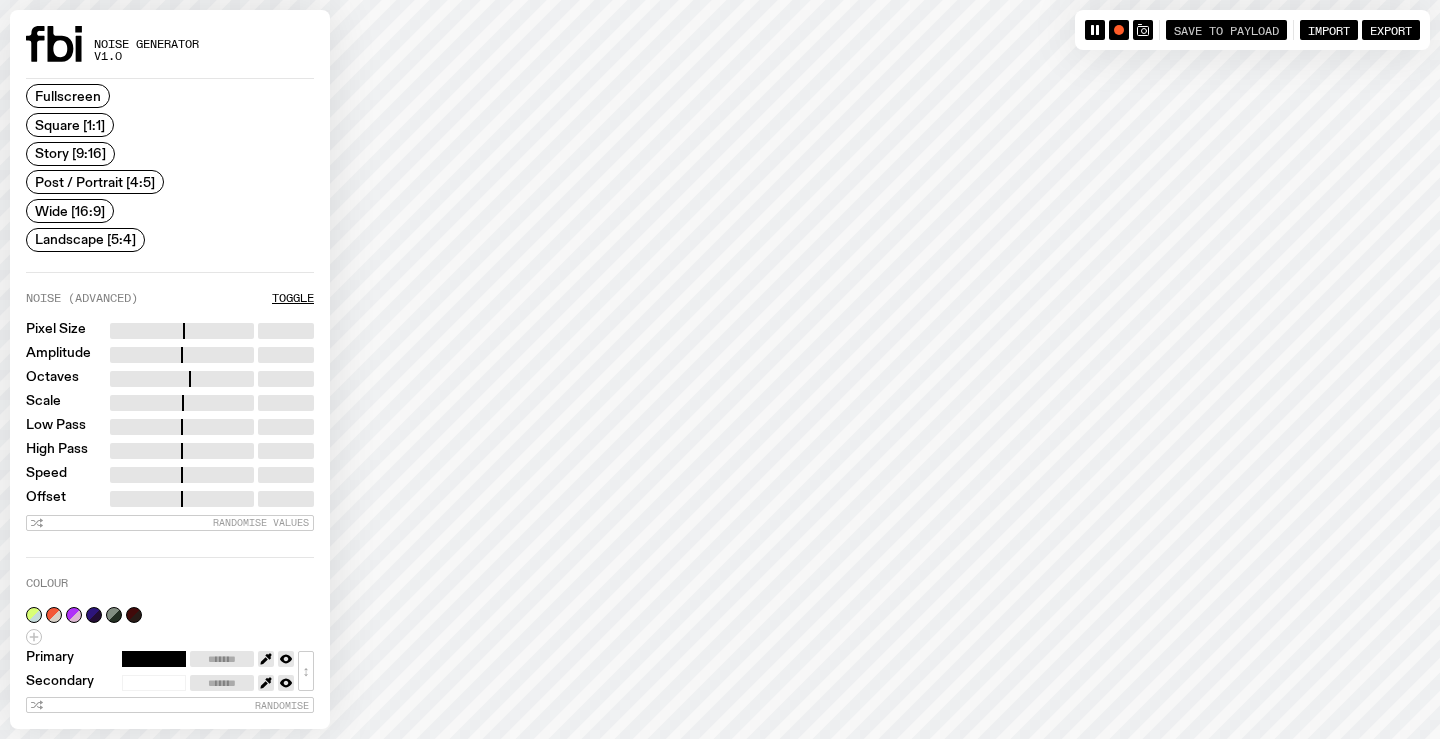click on "Save to Payload" at bounding box center (1226, 29) 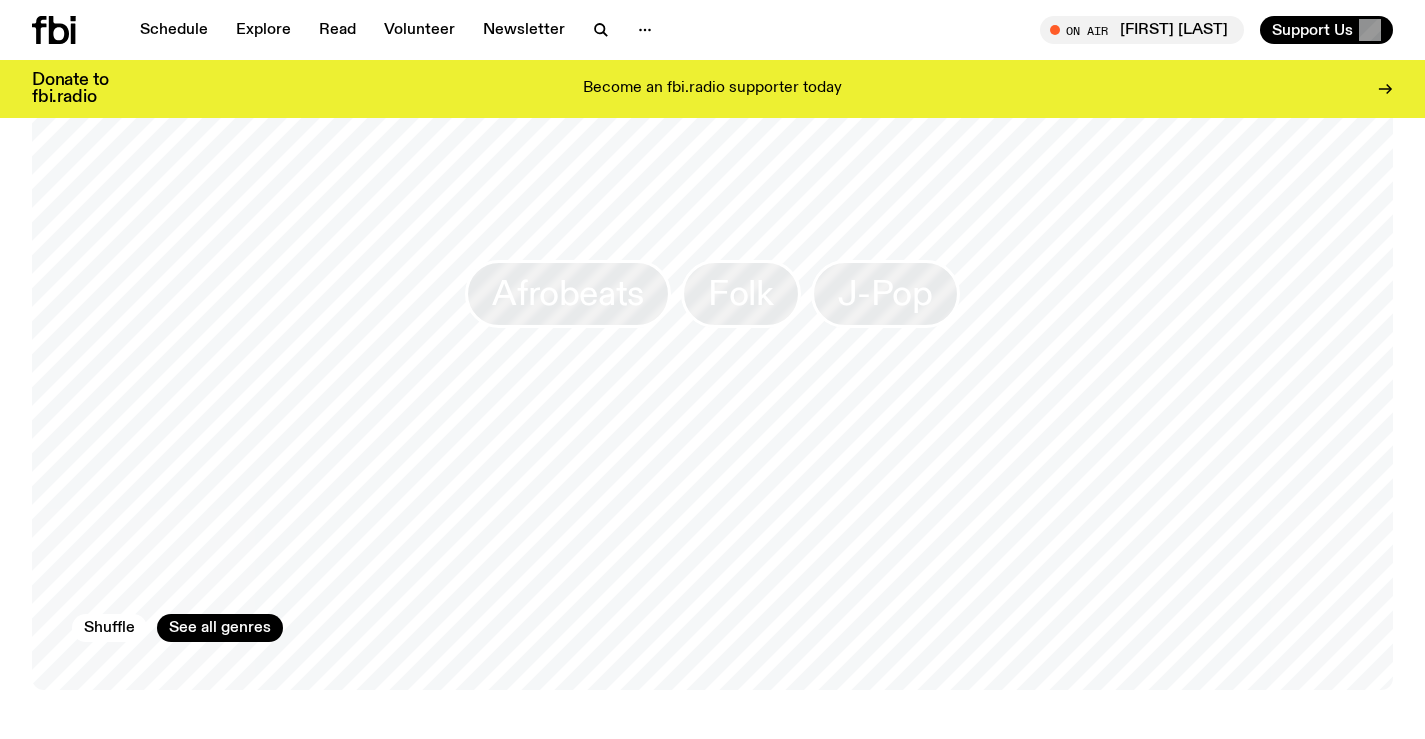 scroll, scrollTop: 2584, scrollLeft: 0, axis: vertical 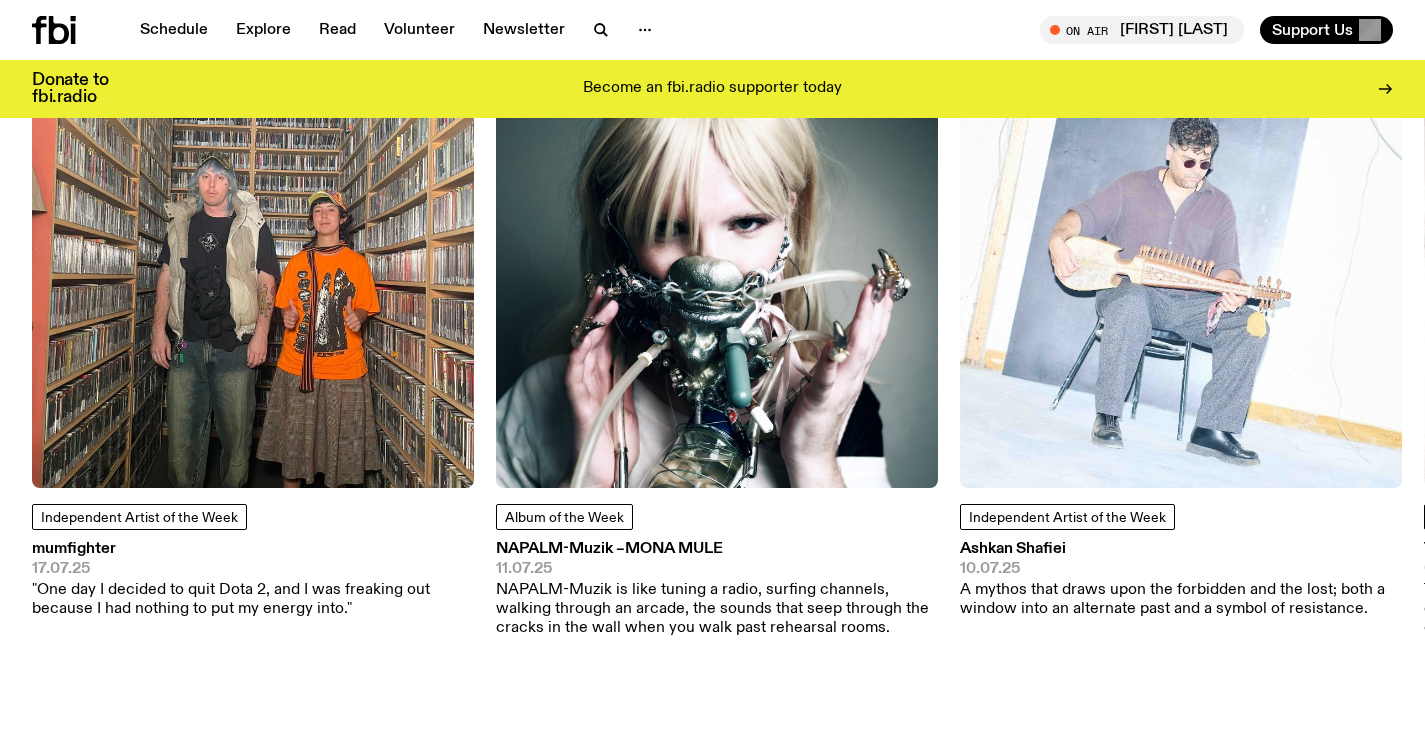 click at bounding box center (253, 267) 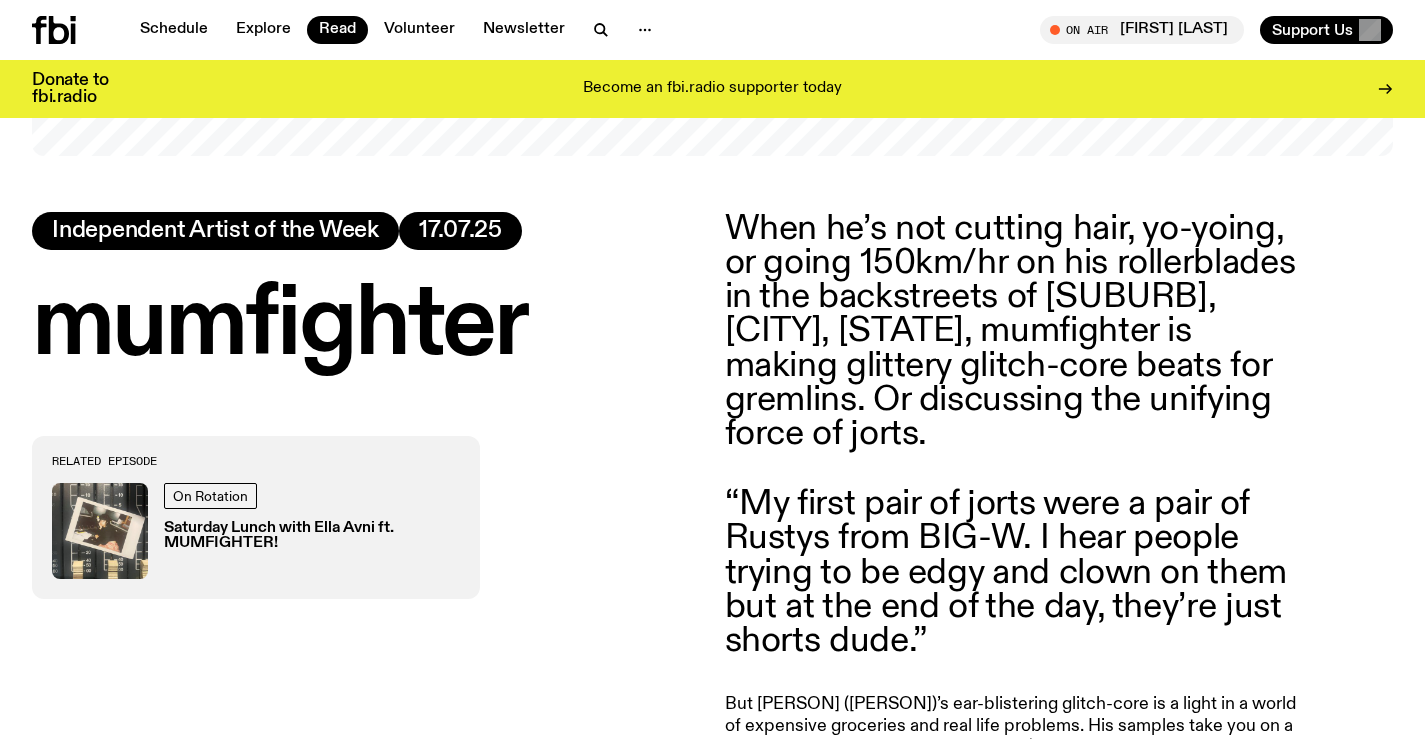 scroll, scrollTop: 790, scrollLeft: 0, axis: vertical 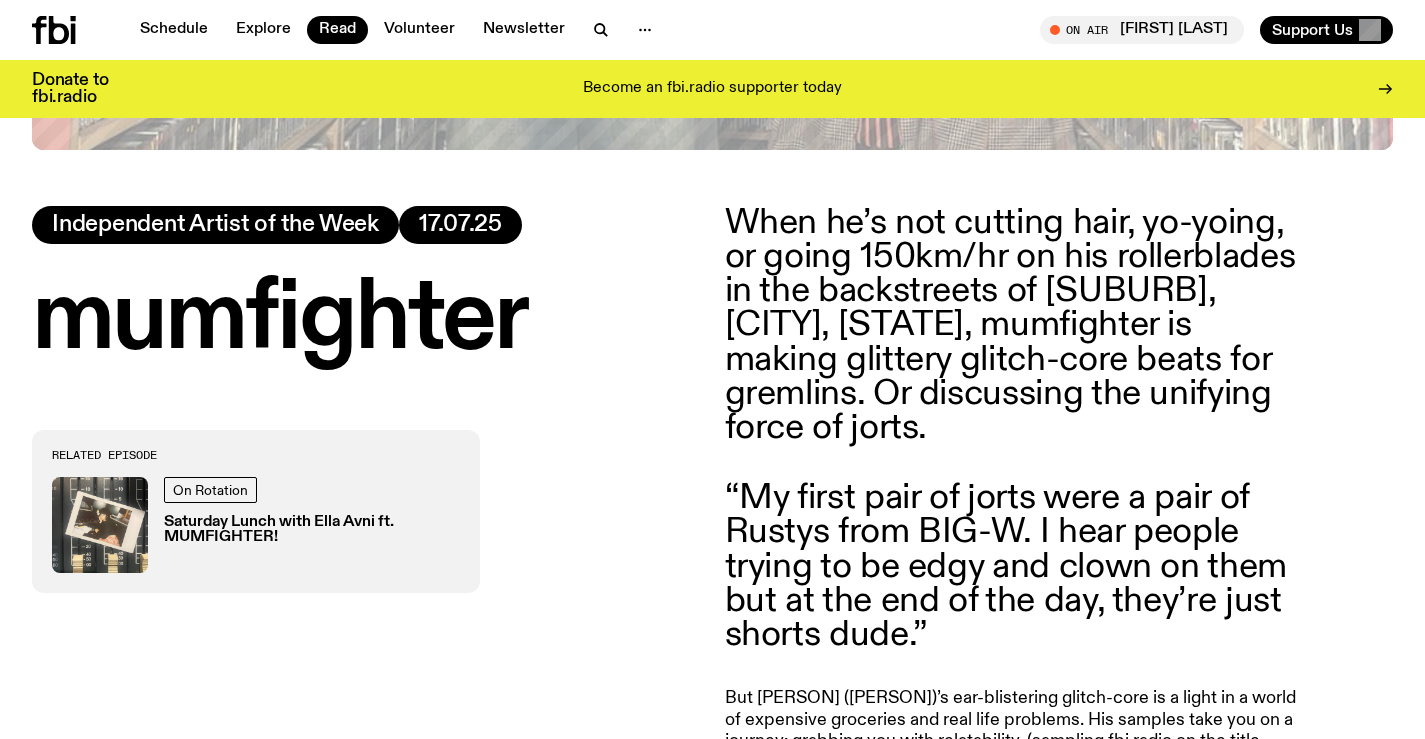 click on "When he’s not cutting hair, yo-yoing, or going 150km/hr on his rollerblades in the backstreets of [SUBURB], [CITY], [STATE], mumfighter is making glittery glitch-core beats for gremlins. Or discussing the unifying force of jorts." 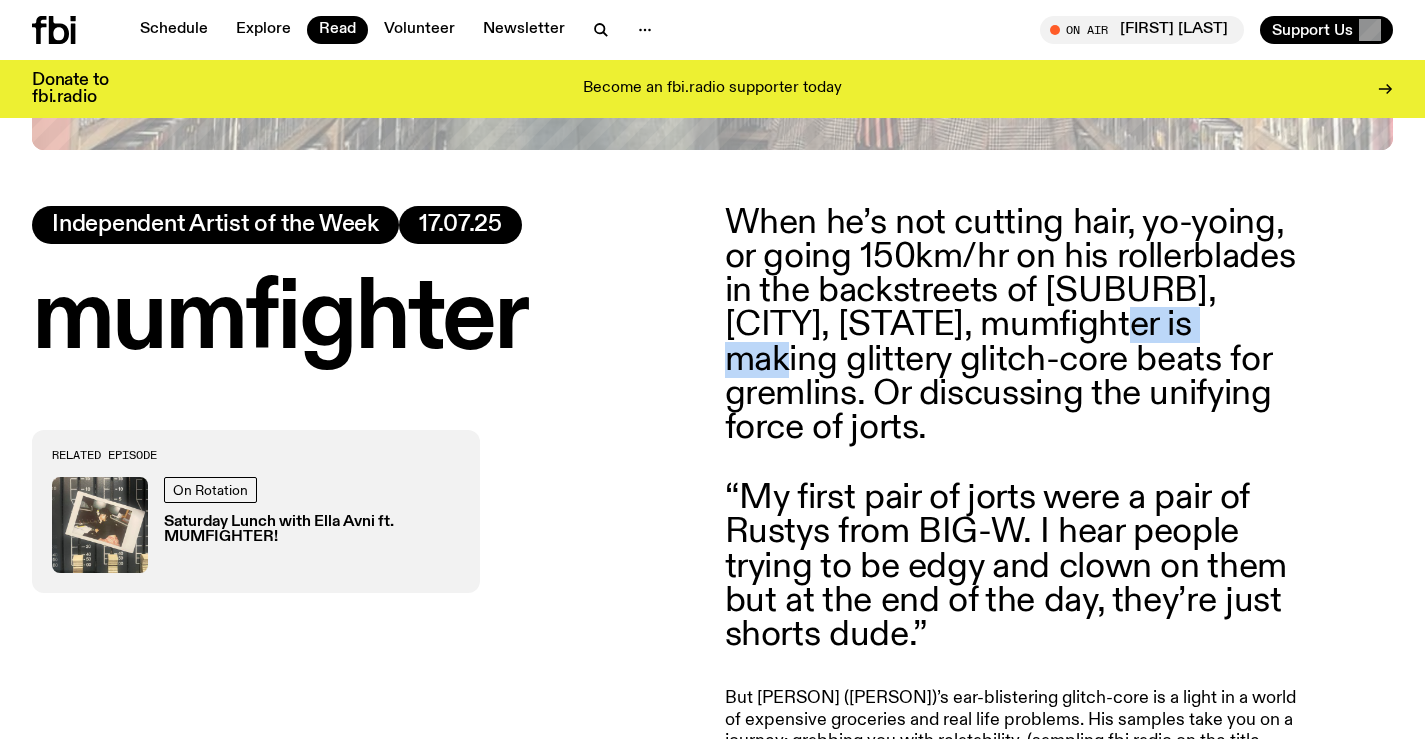 click on "When he’s not cutting hair, yo-yoing, or going 150km/hr on his rollerblades in the backstreets of [SUBURB], [CITY], [STATE], mumfighter is making glittery glitch-core beats for gremlins. Or discussing the unifying force of jorts." 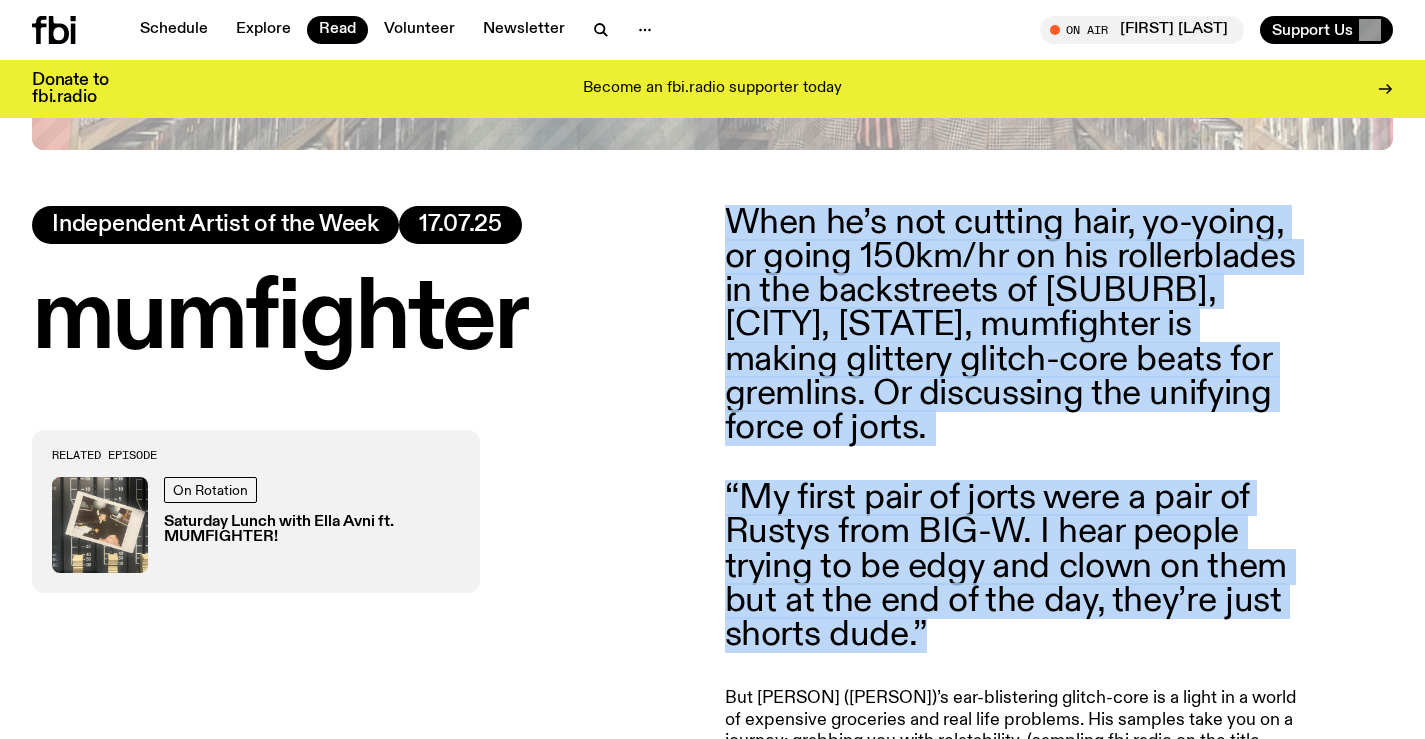 drag, startPoint x: 1121, startPoint y: 314, endPoint x: 1129, endPoint y: 509, distance: 195.16403 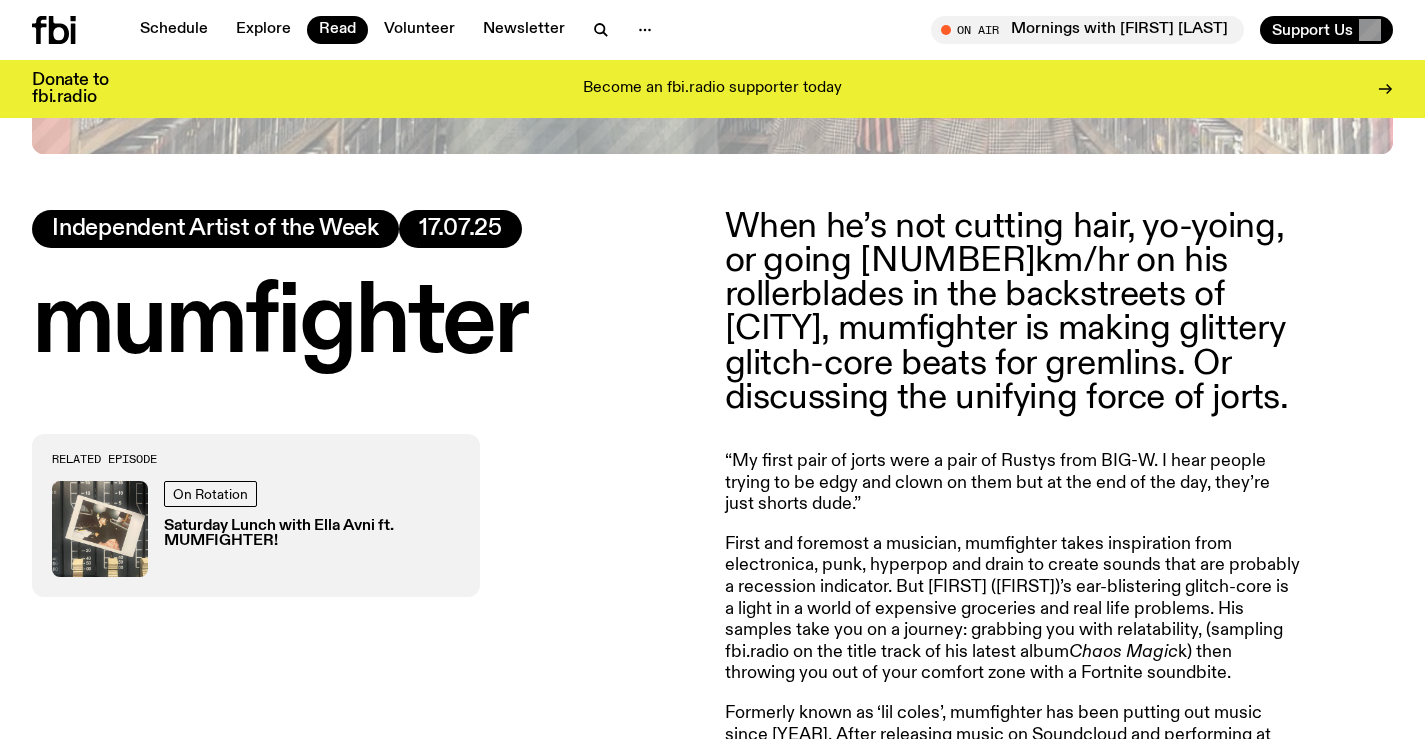 scroll, scrollTop: 690, scrollLeft: 0, axis: vertical 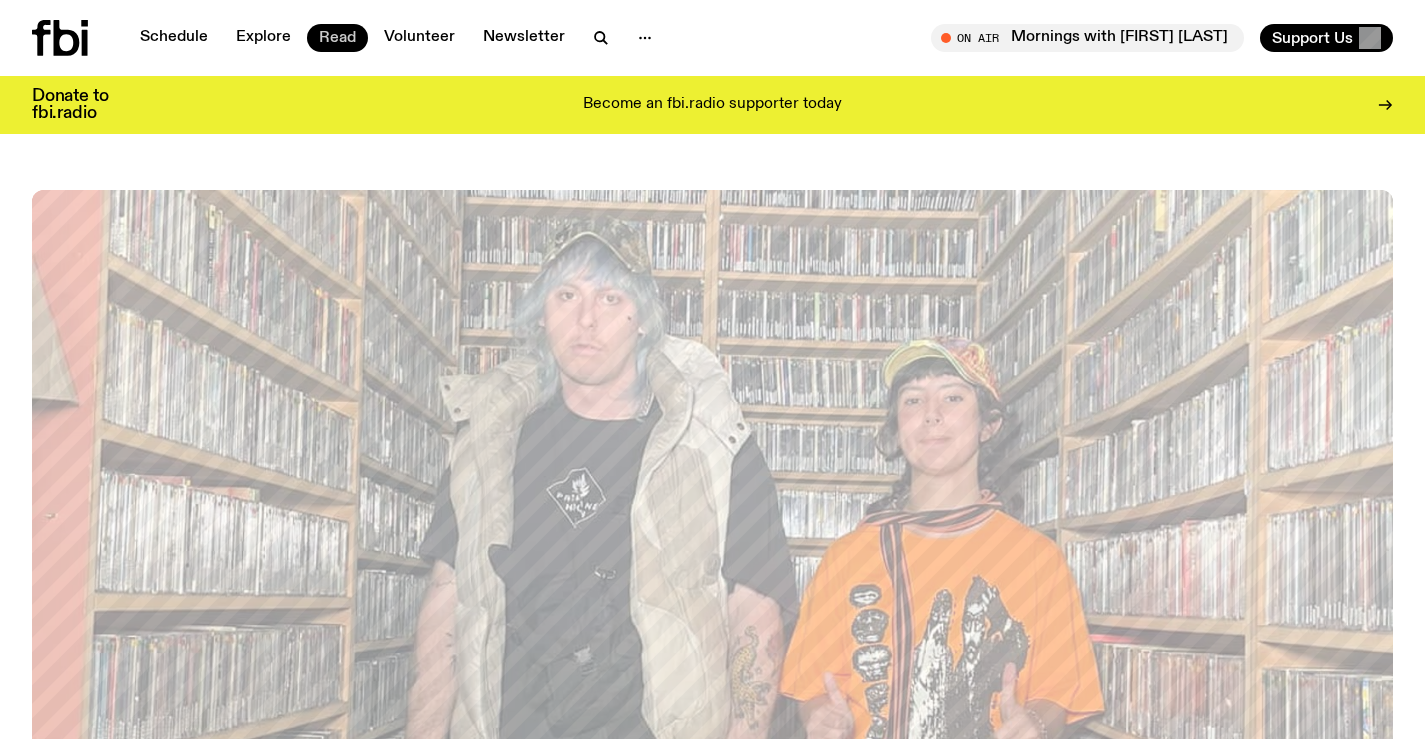 click on "Read" at bounding box center (337, 38) 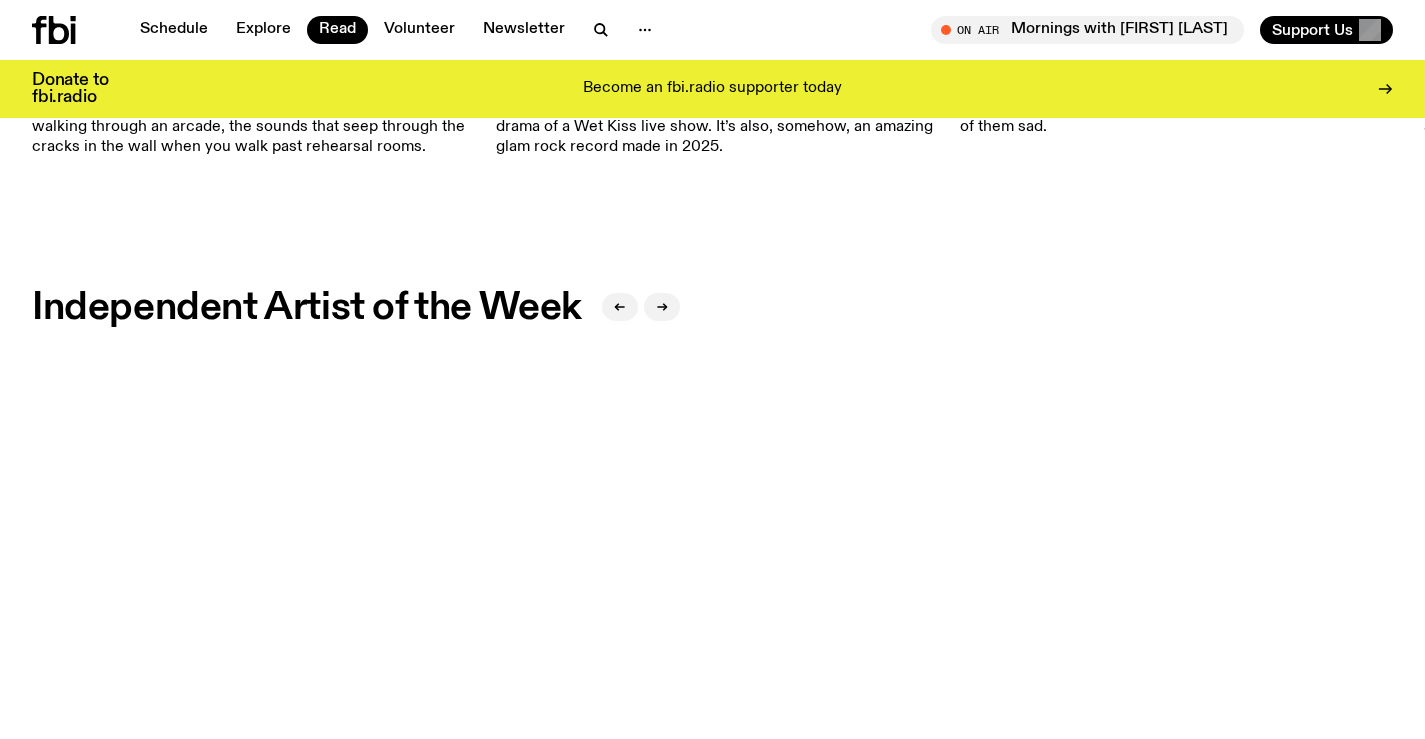 scroll, scrollTop: 1687, scrollLeft: 0, axis: vertical 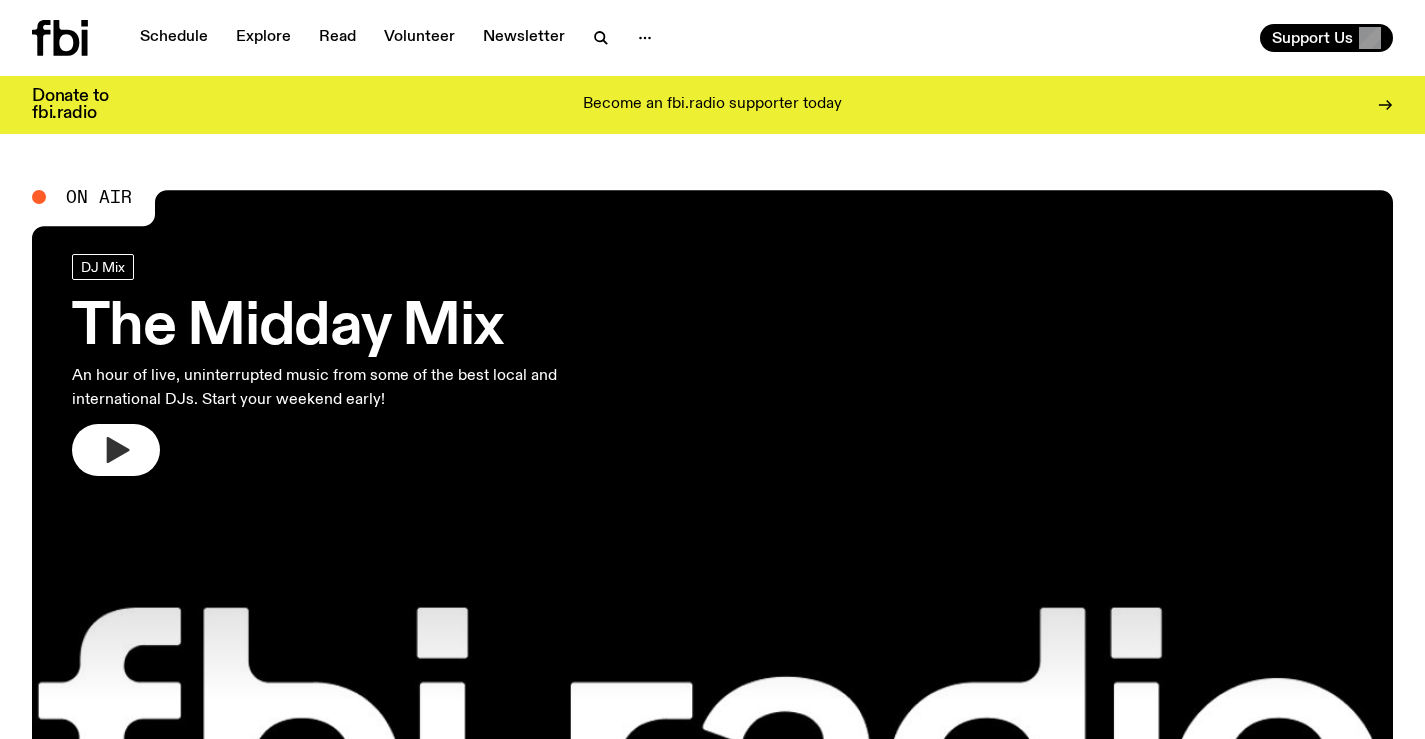 click 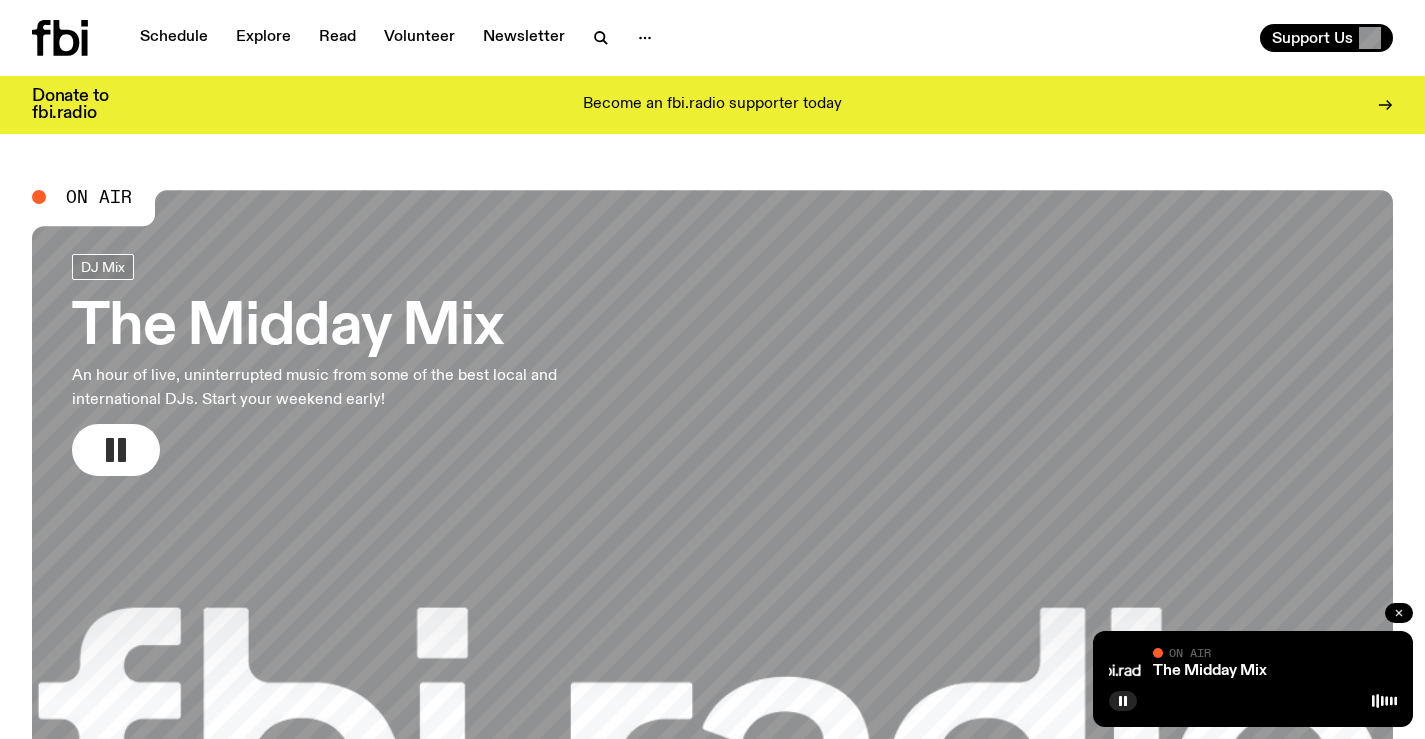 click at bounding box center [1399, 613] 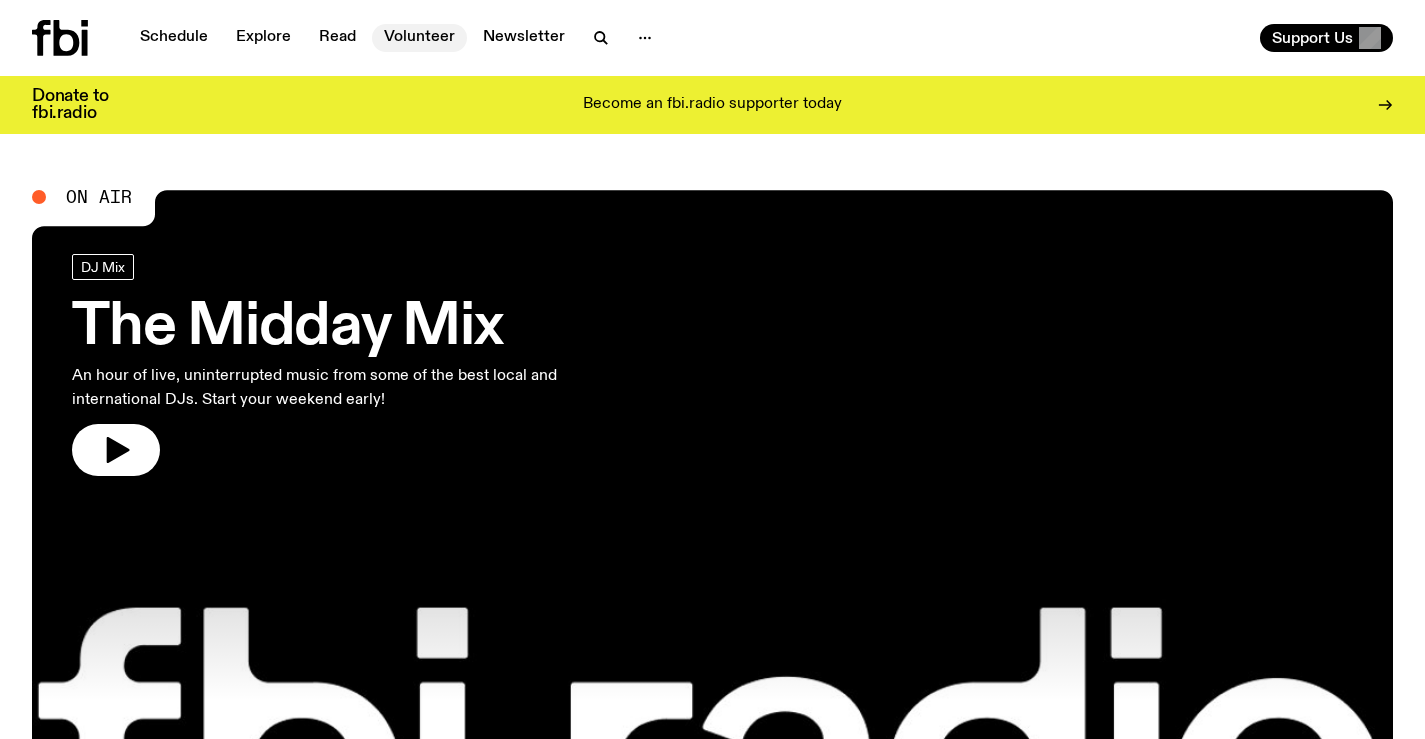 drag, startPoint x: 142, startPoint y: 439, endPoint x: 378, endPoint y: 28, distance: 473.93777 